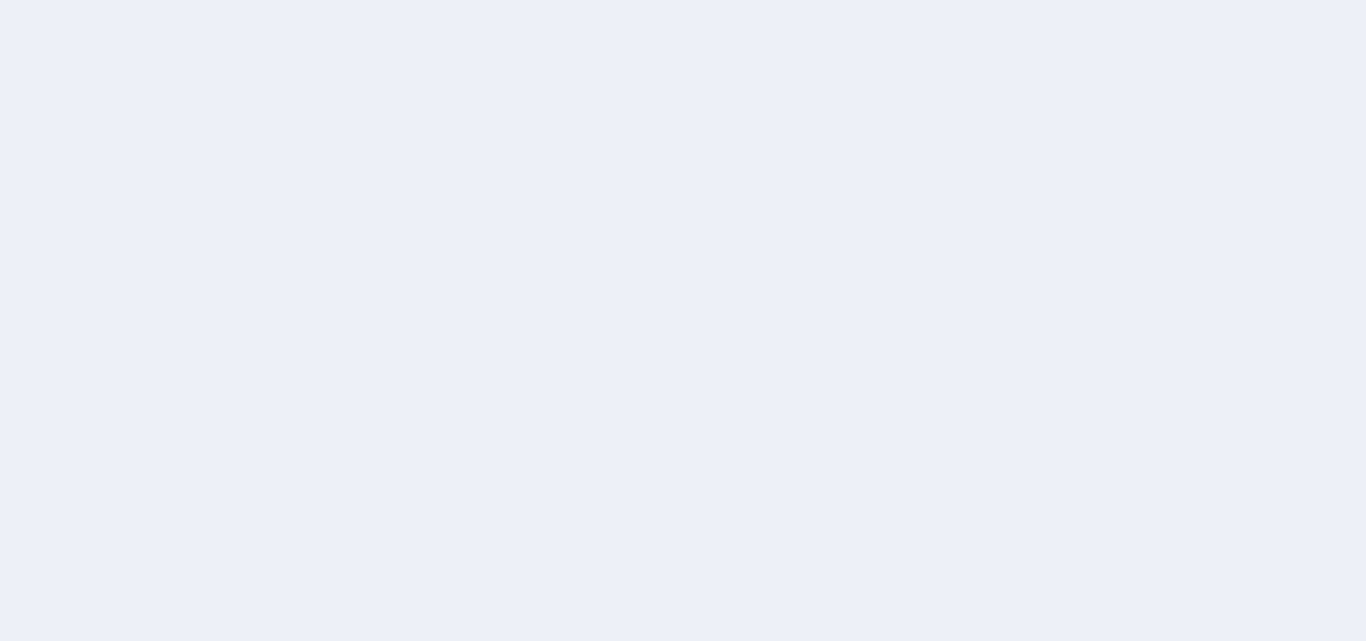 scroll, scrollTop: 0, scrollLeft: 0, axis: both 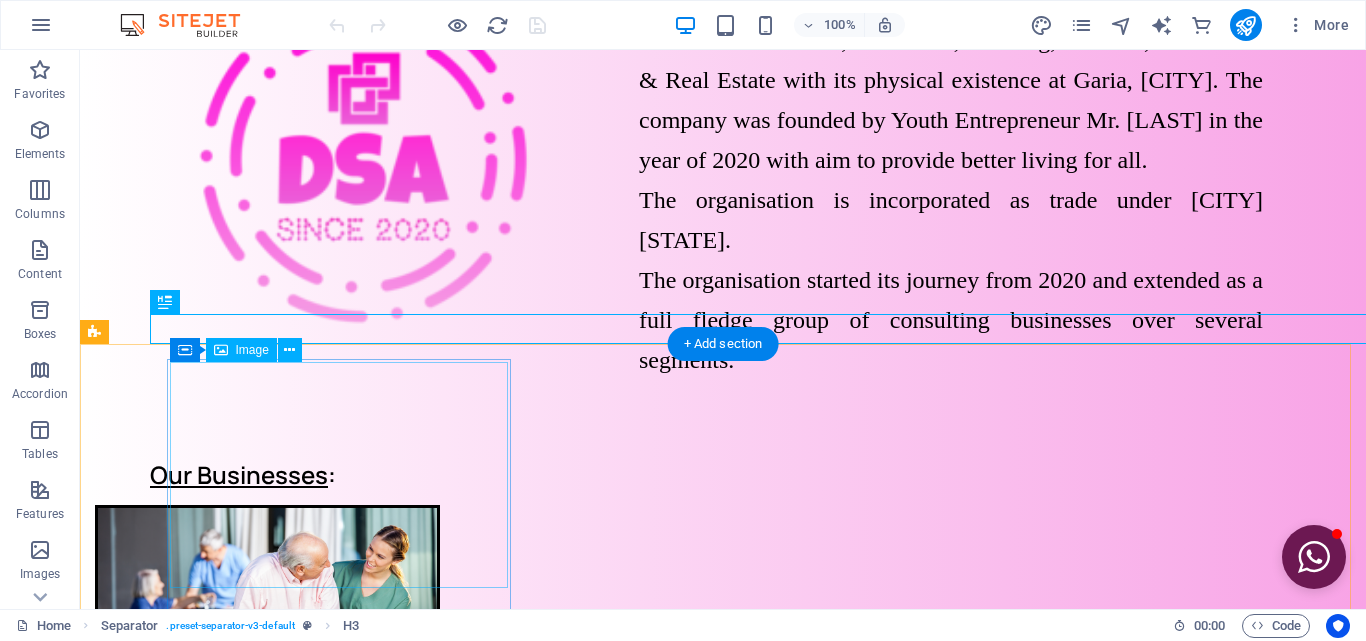click at bounding box center (267, 621) 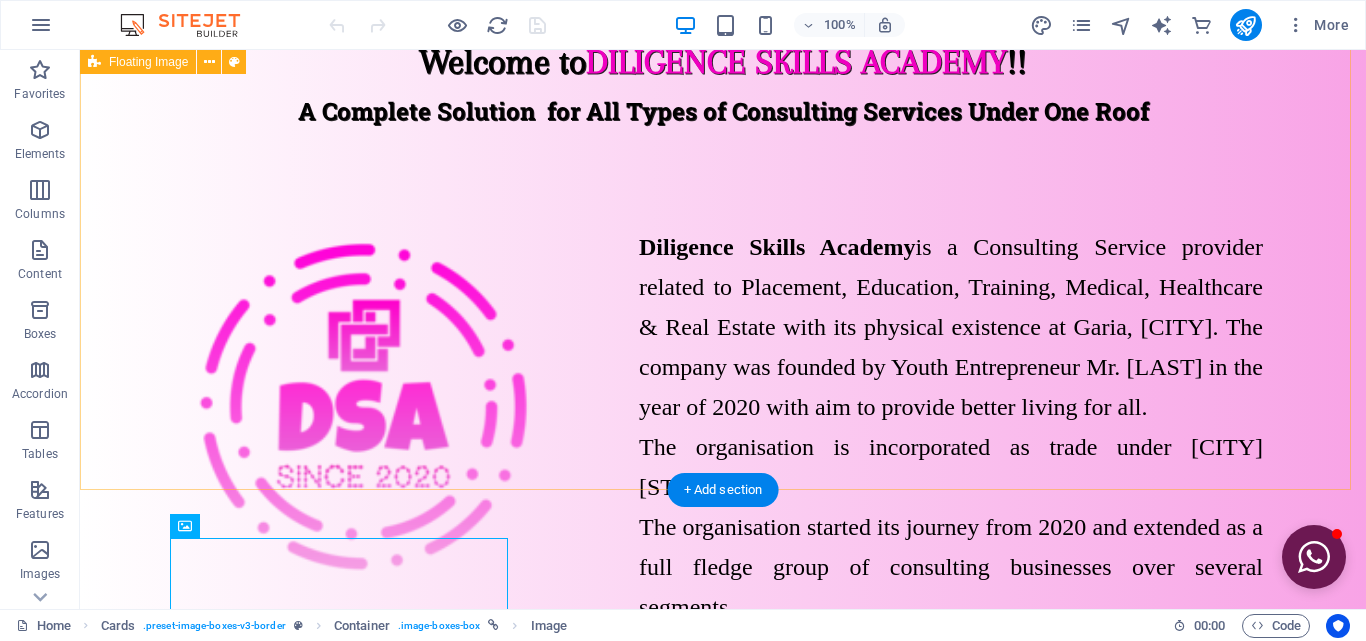 scroll, scrollTop: 472, scrollLeft: 0, axis: vertical 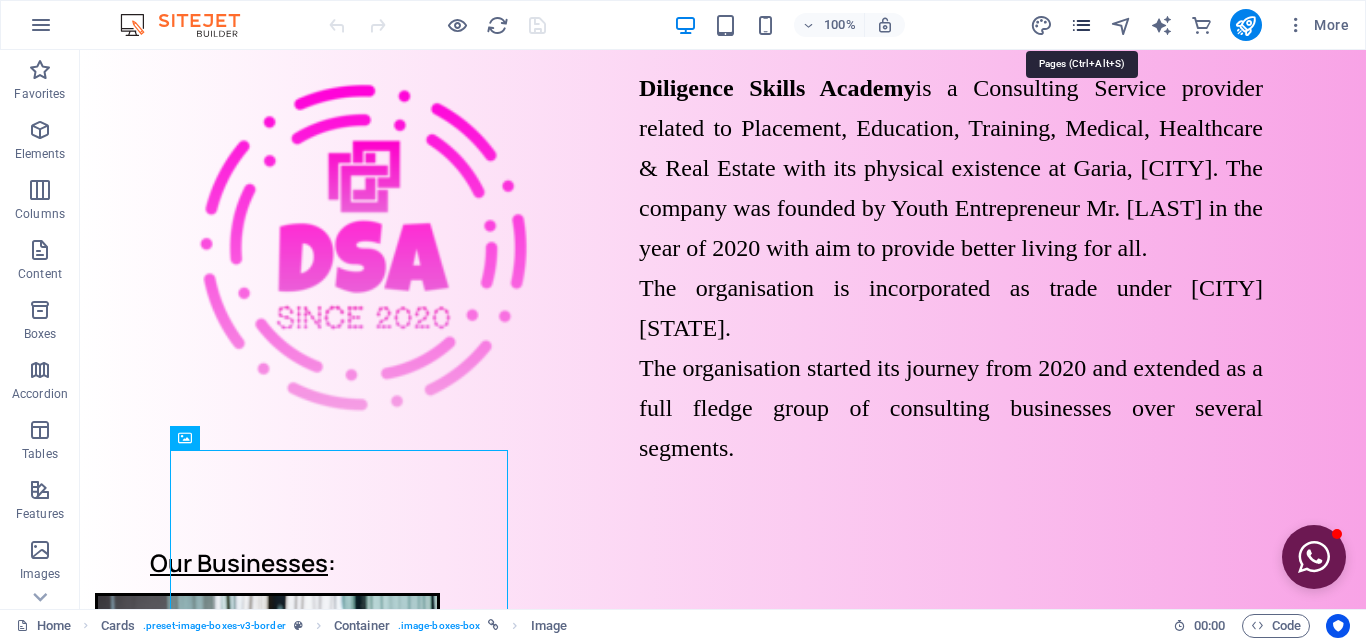 click at bounding box center [1081, 25] 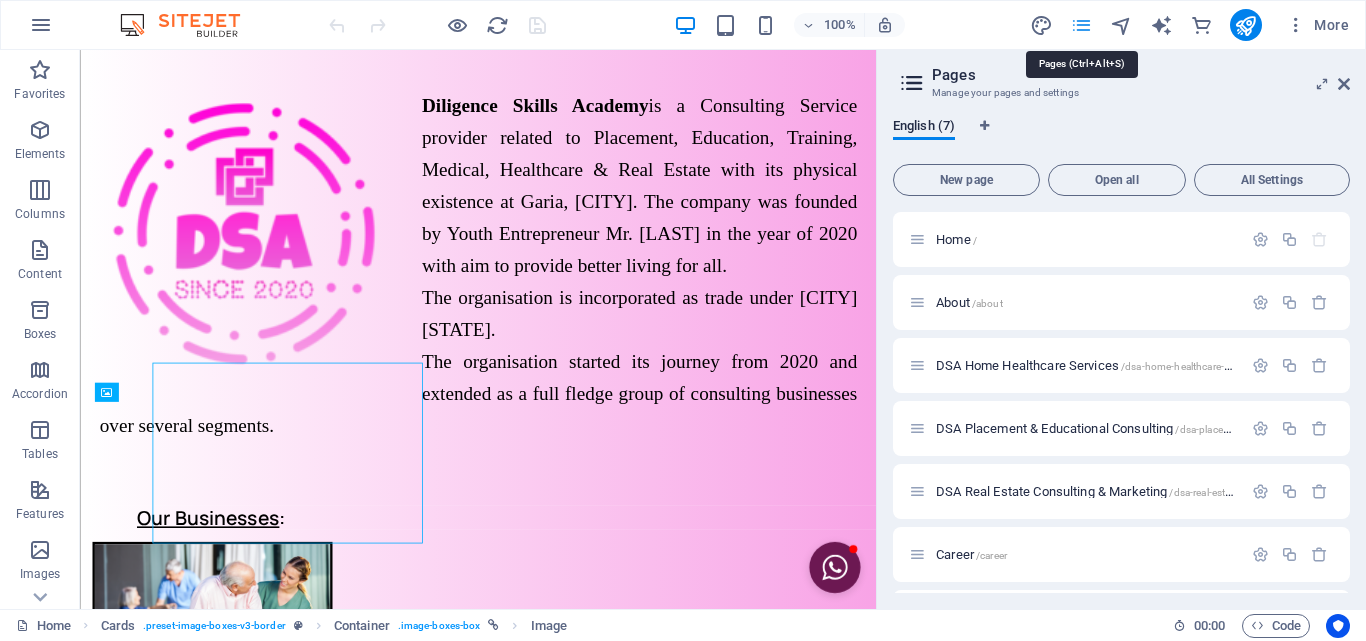scroll, scrollTop: 481, scrollLeft: 0, axis: vertical 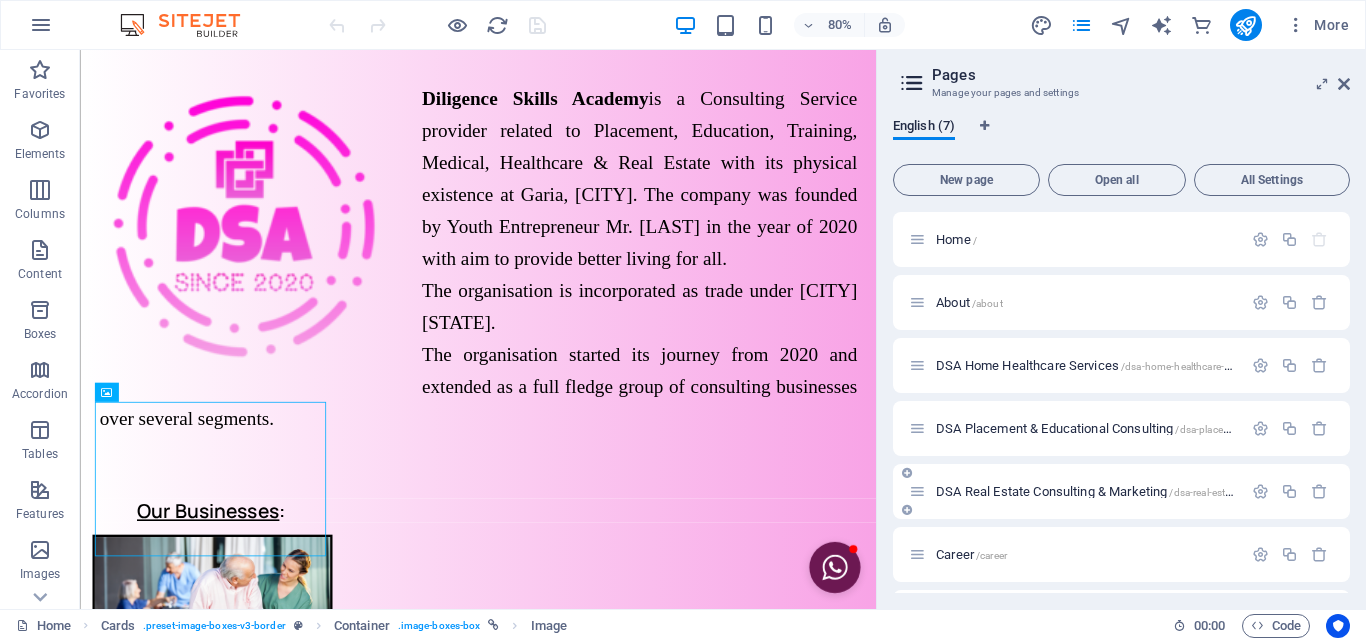 click on "Home / About /about DSA Home Healthcare Services /dsa-home-healthcare-services DSA Placement & Educational Consulting /dsa-placement-educational-consulting DSA Real Estate Consulting & Marketing /dsa-real-estate-consulting-marketing Career /career Contact /contact" at bounding box center (1121, 428) 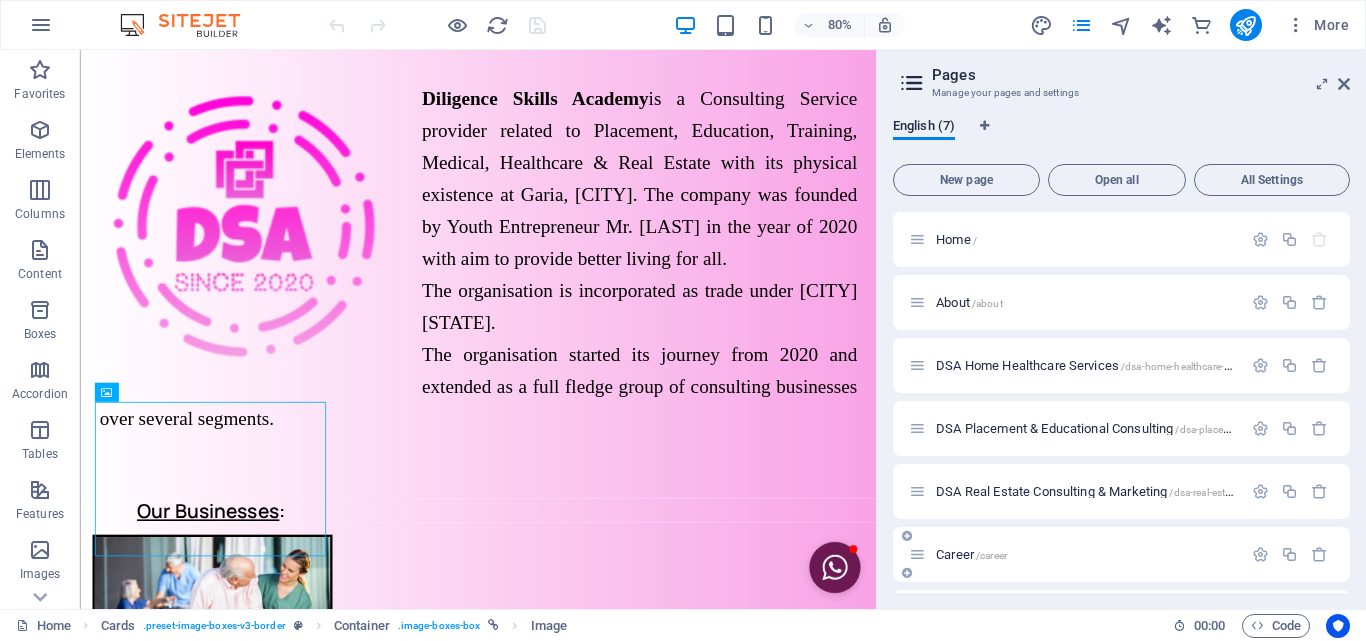 click on "Career /career" at bounding box center [1121, 554] 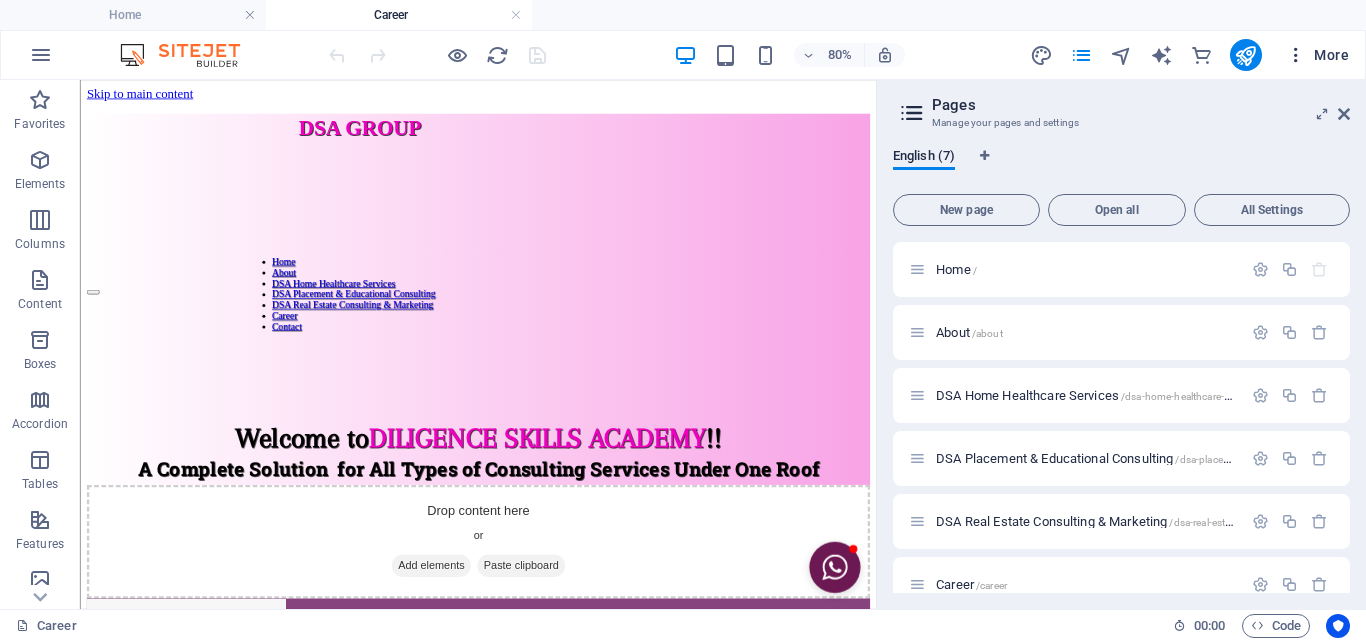 scroll, scrollTop: 0, scrollLeft: 0, axis: both 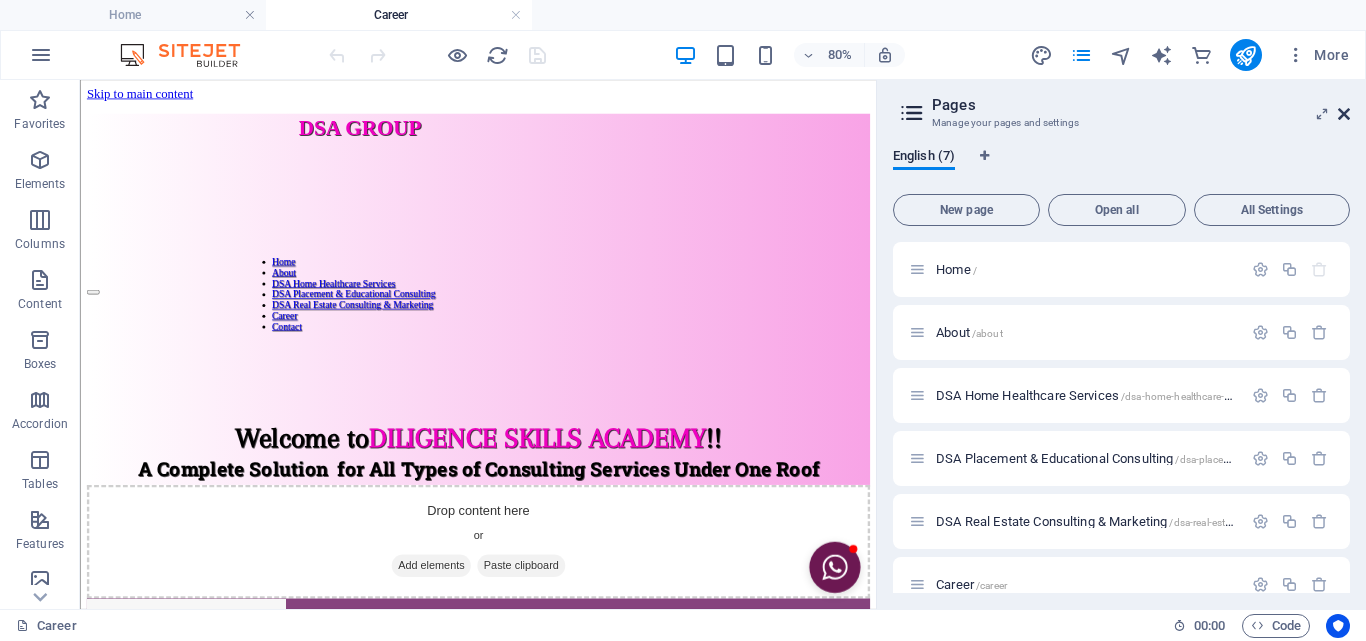 click at bounding box center (1344, 114) 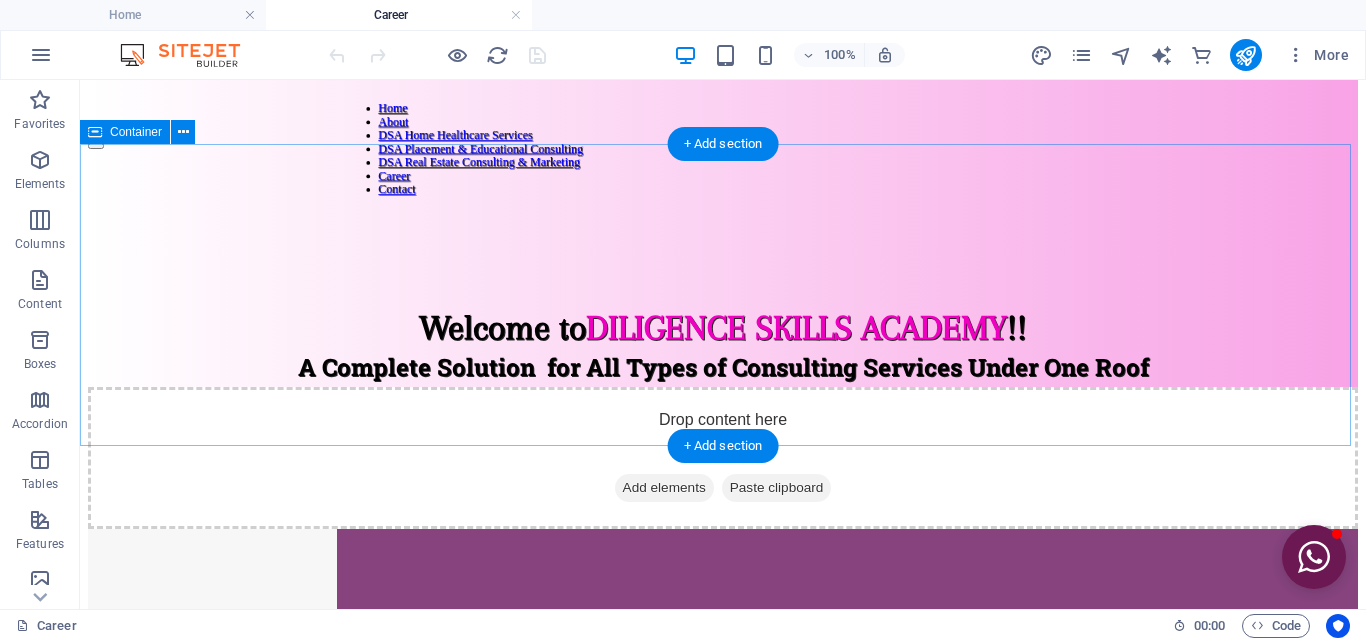 scroll, scrollTop: 200, scrollLeft: 0, axis: vertical 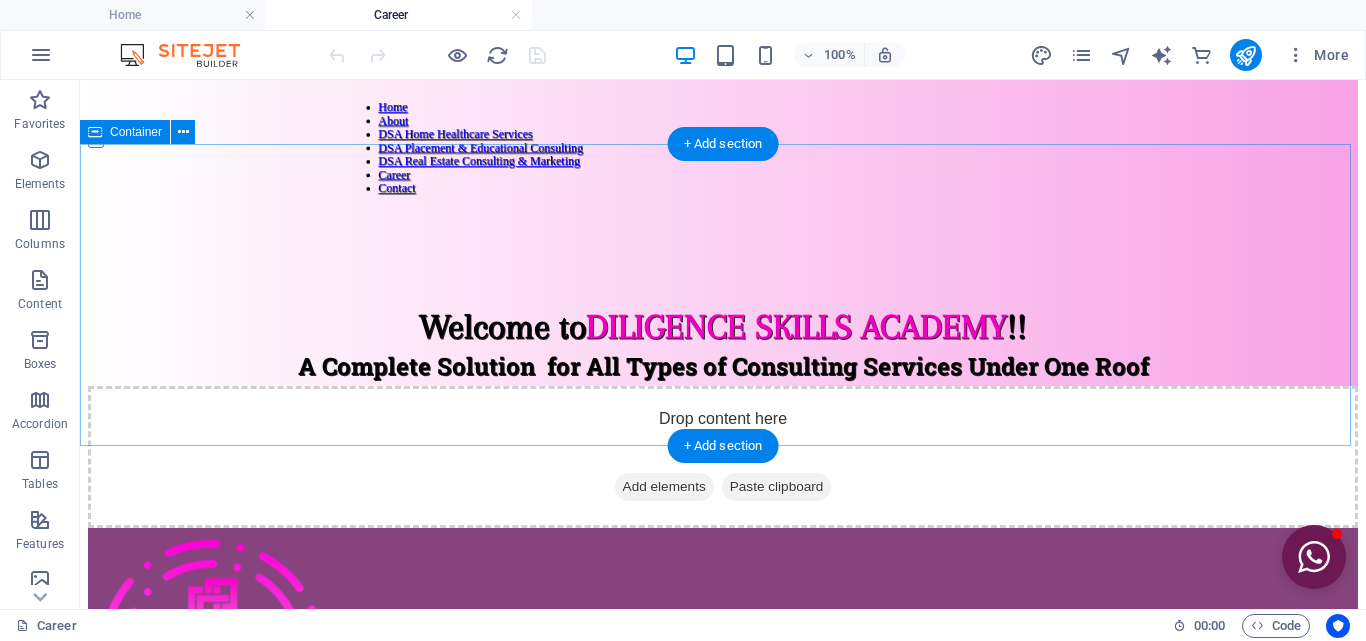 click on "Add elements" at bounding box center [664, 487] 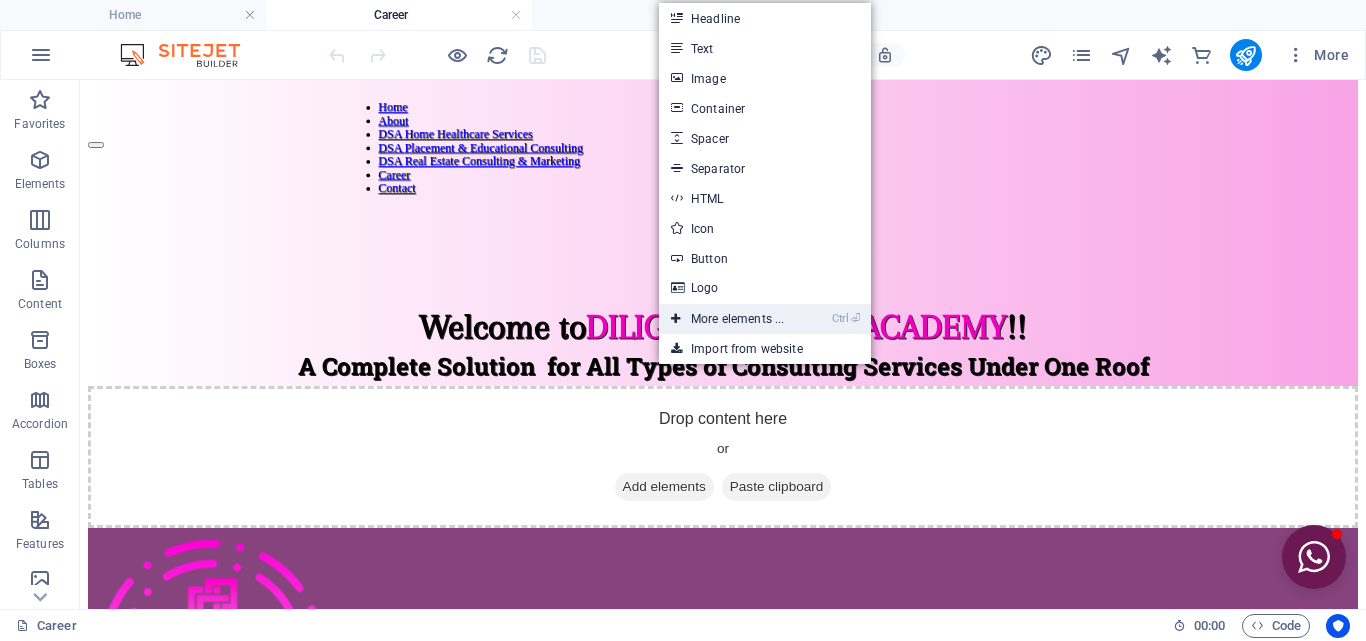 click on "Ctrl ⏎  More elements ..." at bounding box center [727, 319] 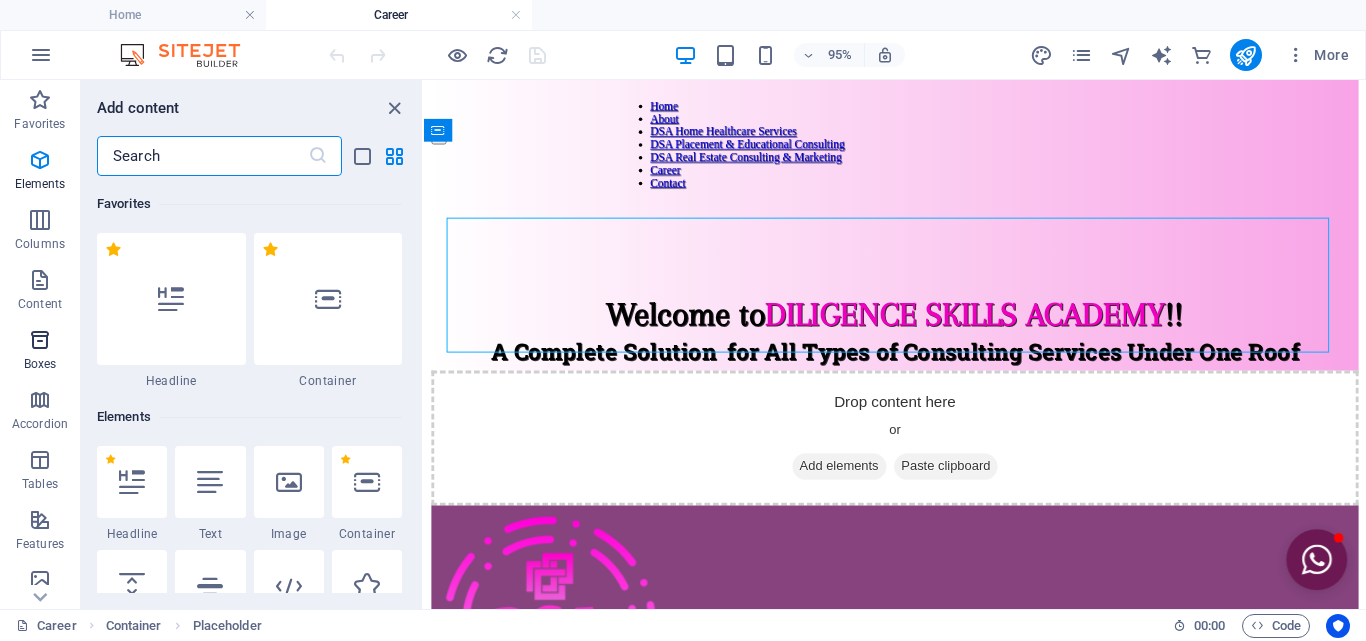 scroll, scrollTop: 208, scrollLeft: 0, axis: vertical 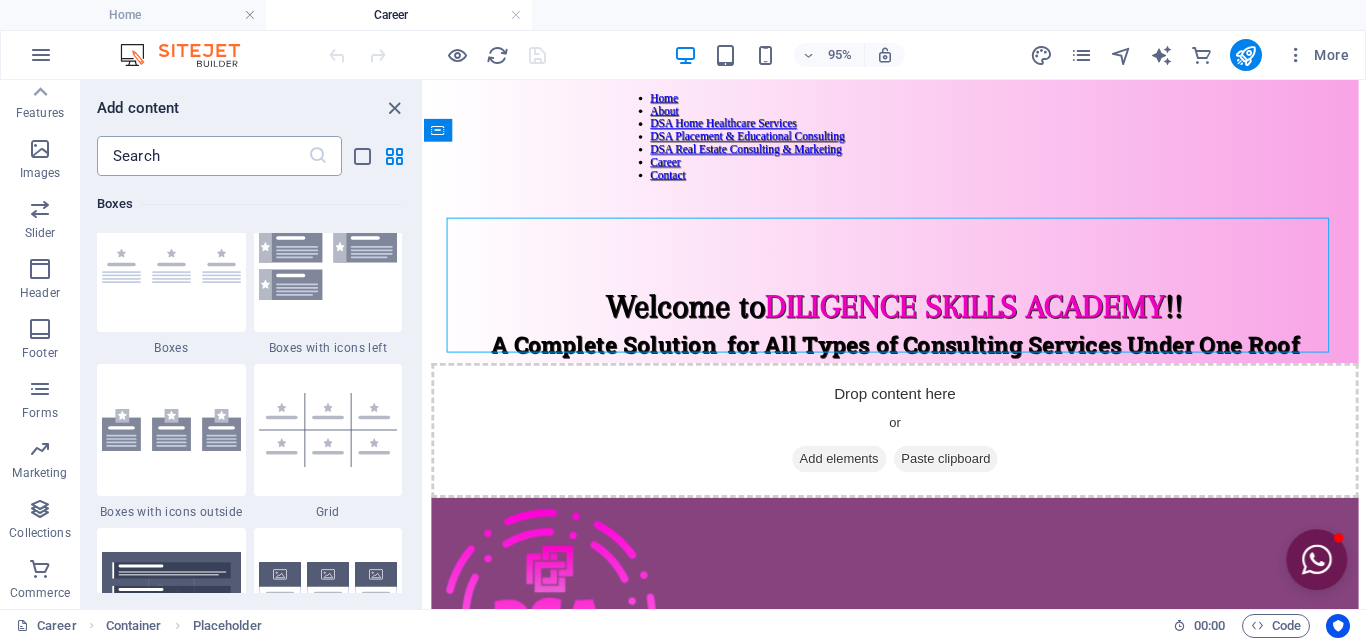 click at bounding box center (202, 156) 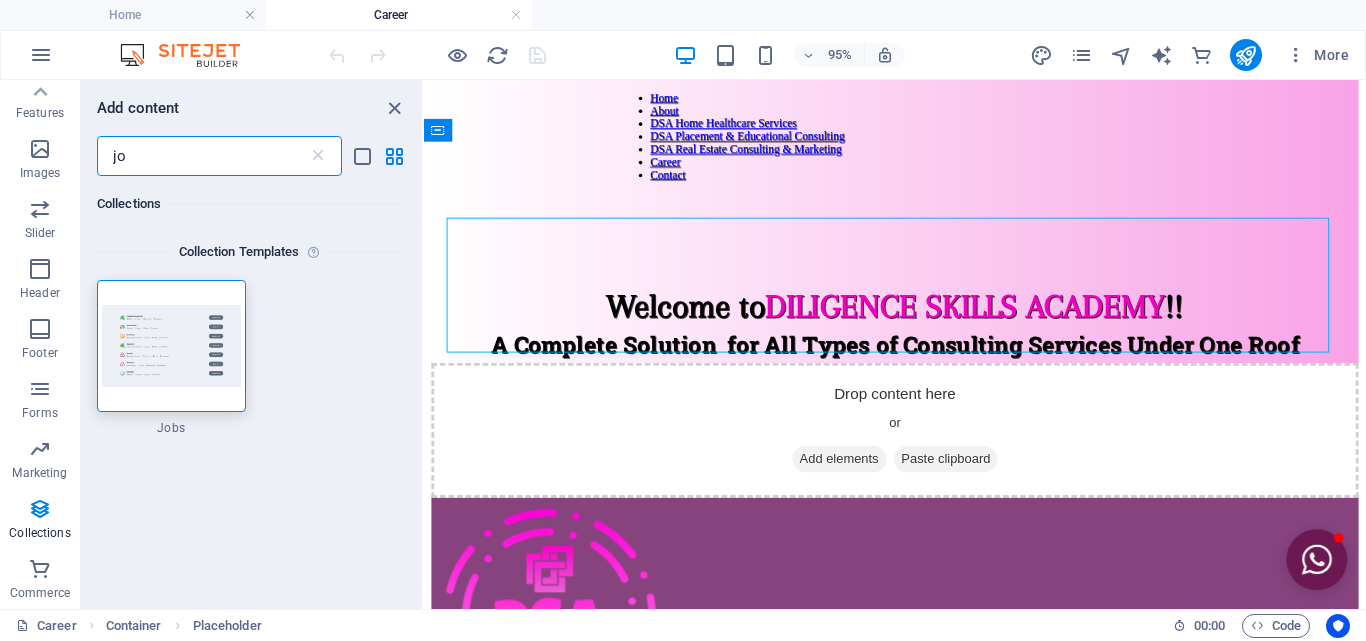 scroll, scrollTop: 0, scrollLeft: 0, axis: both 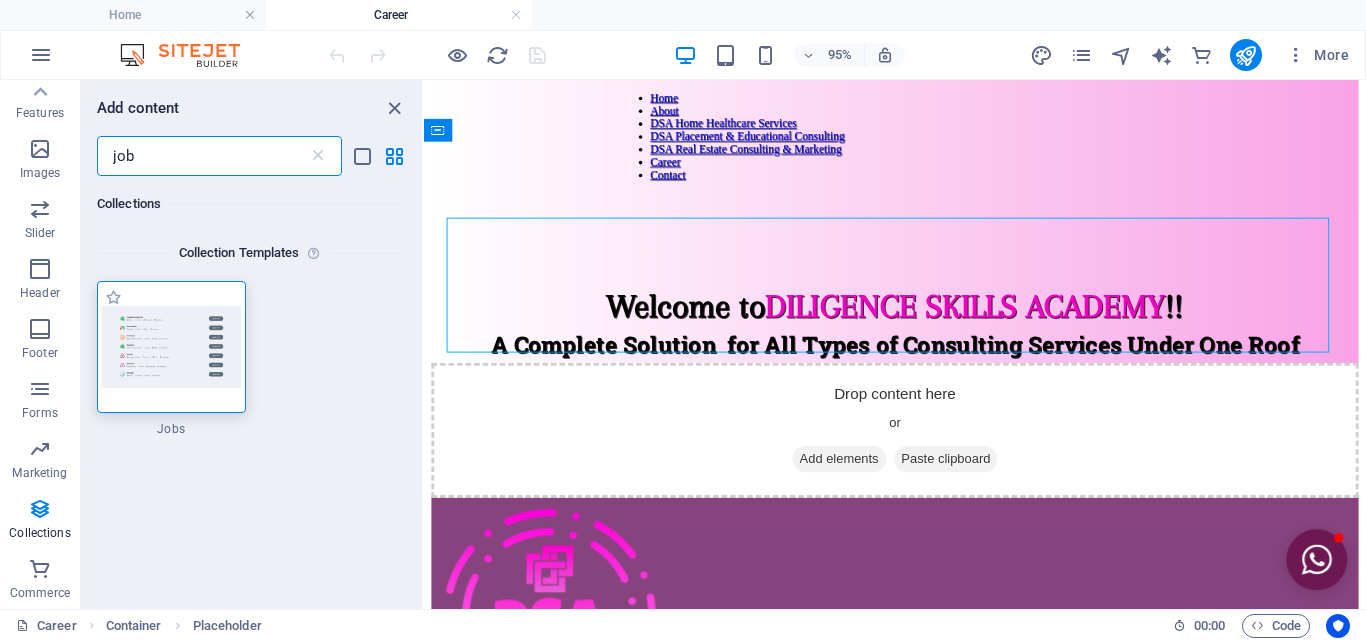 type on "job" 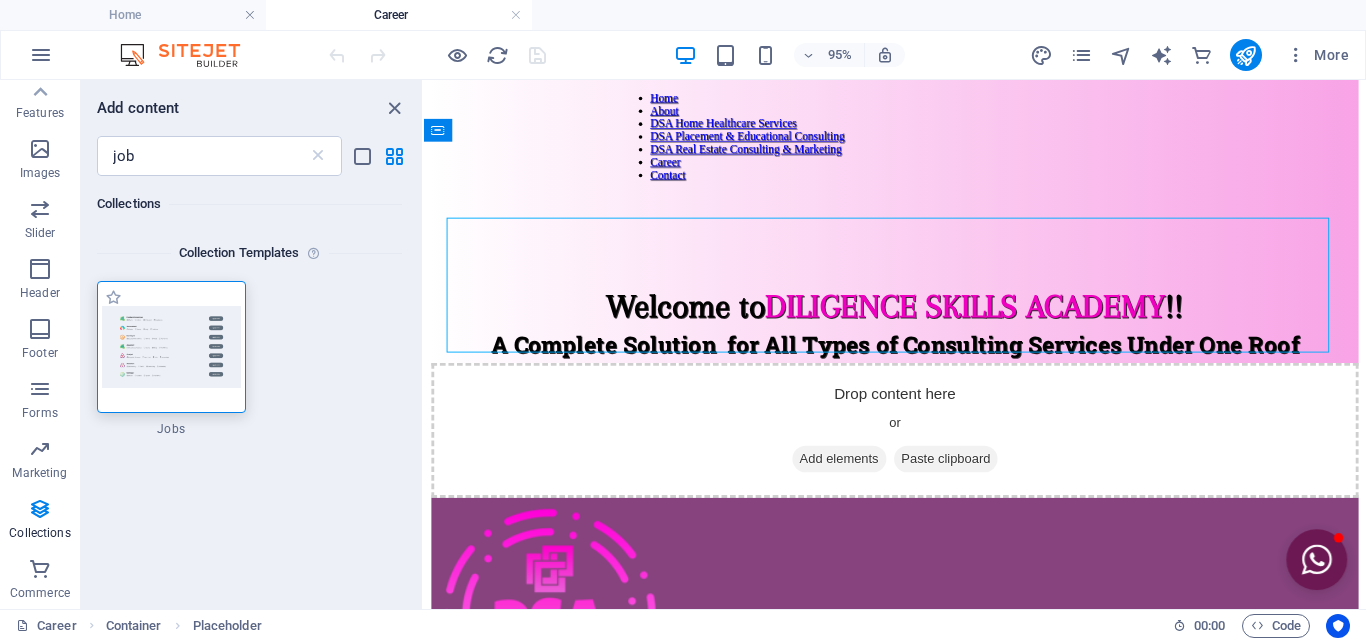 click at bounding box center (171, 346) 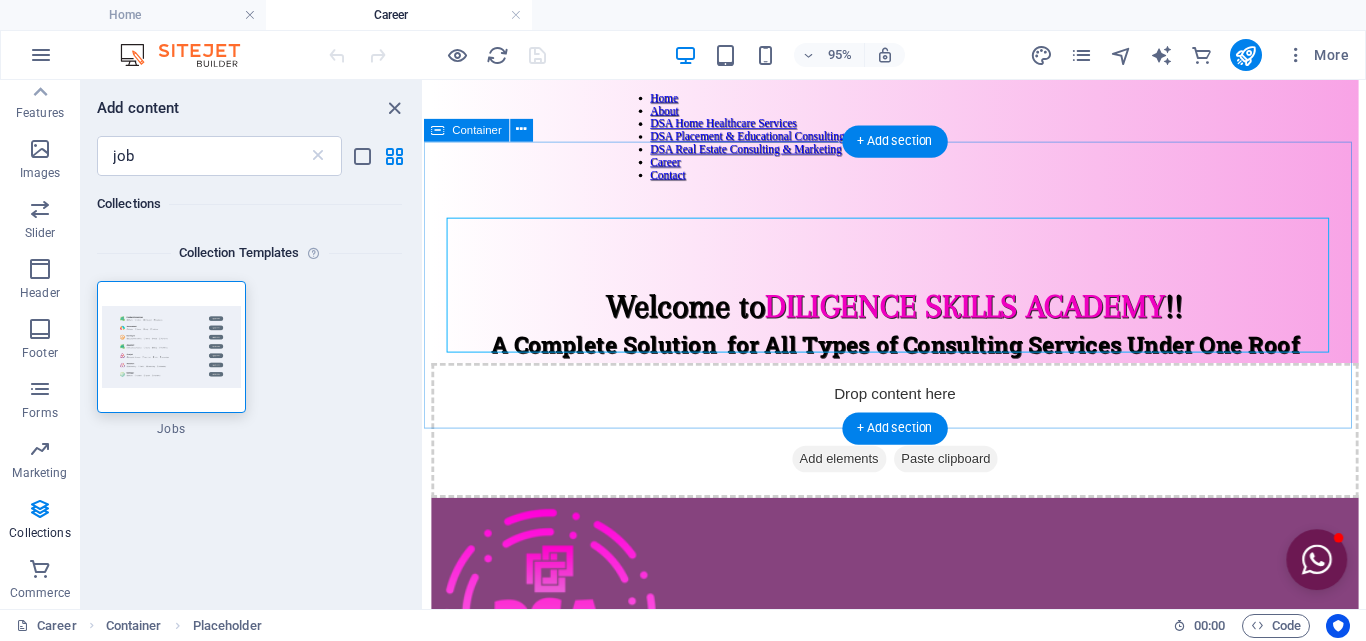 click on "Drop content here or  Add elements  Paste clipboard" at bounding box center (920, 449) 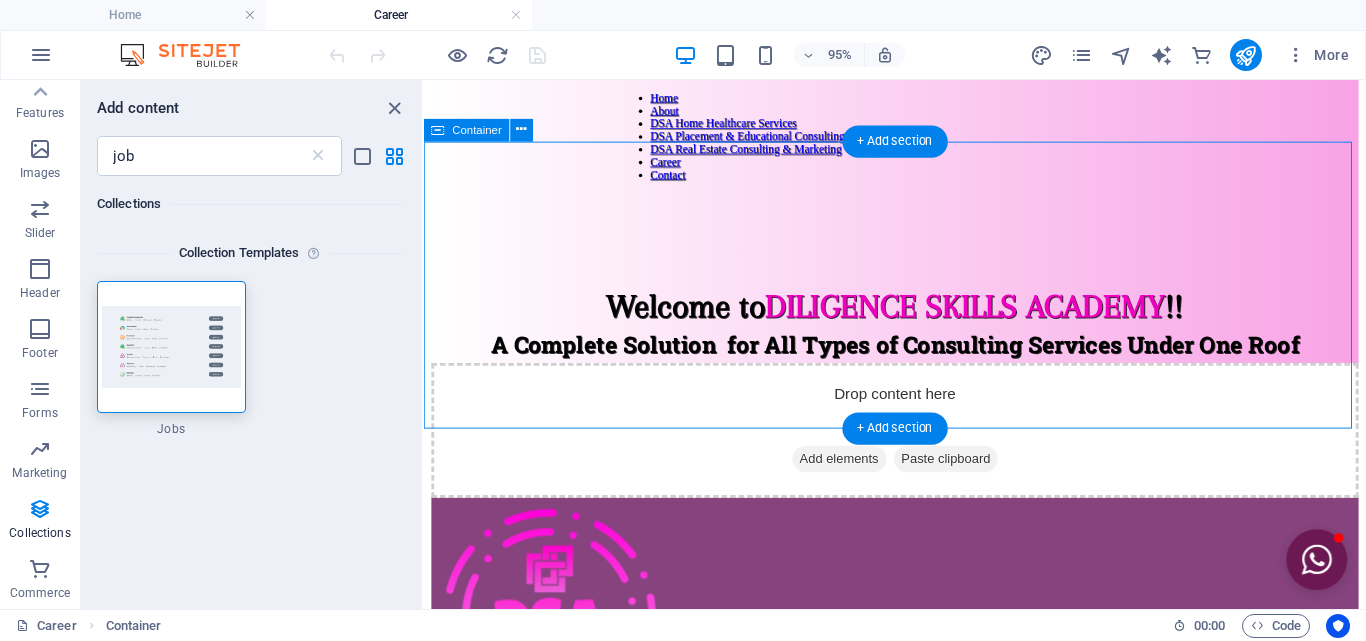 click on "Drop content here or  Add elements  Paste clipboard" at bounding box center (920, 449) 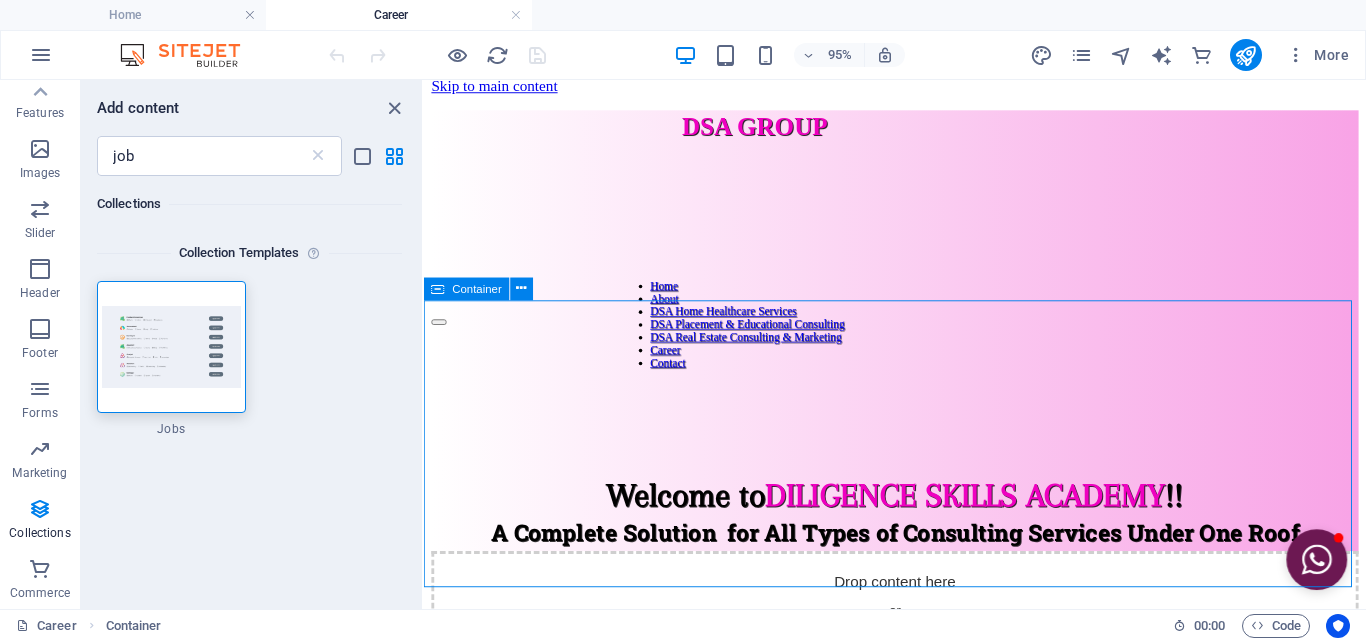 scroll, scrollTop: 8, scrollLeft: 0, axis: vertical 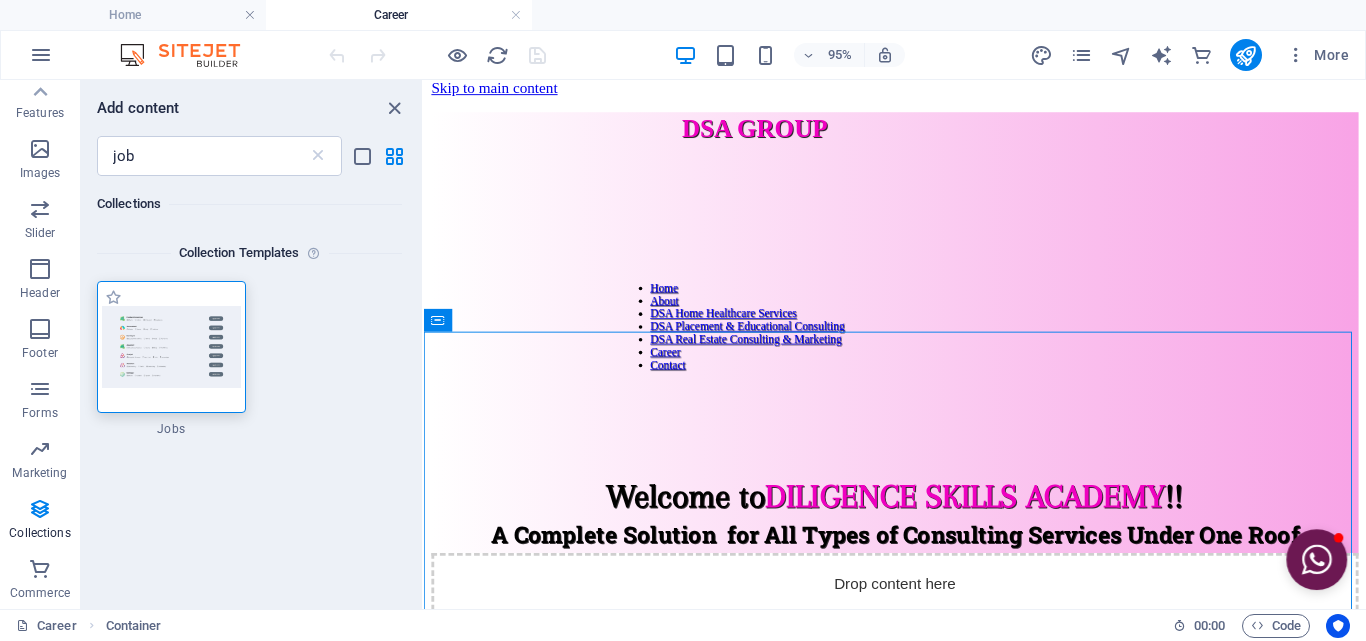 click at bounding box center (171, 346) 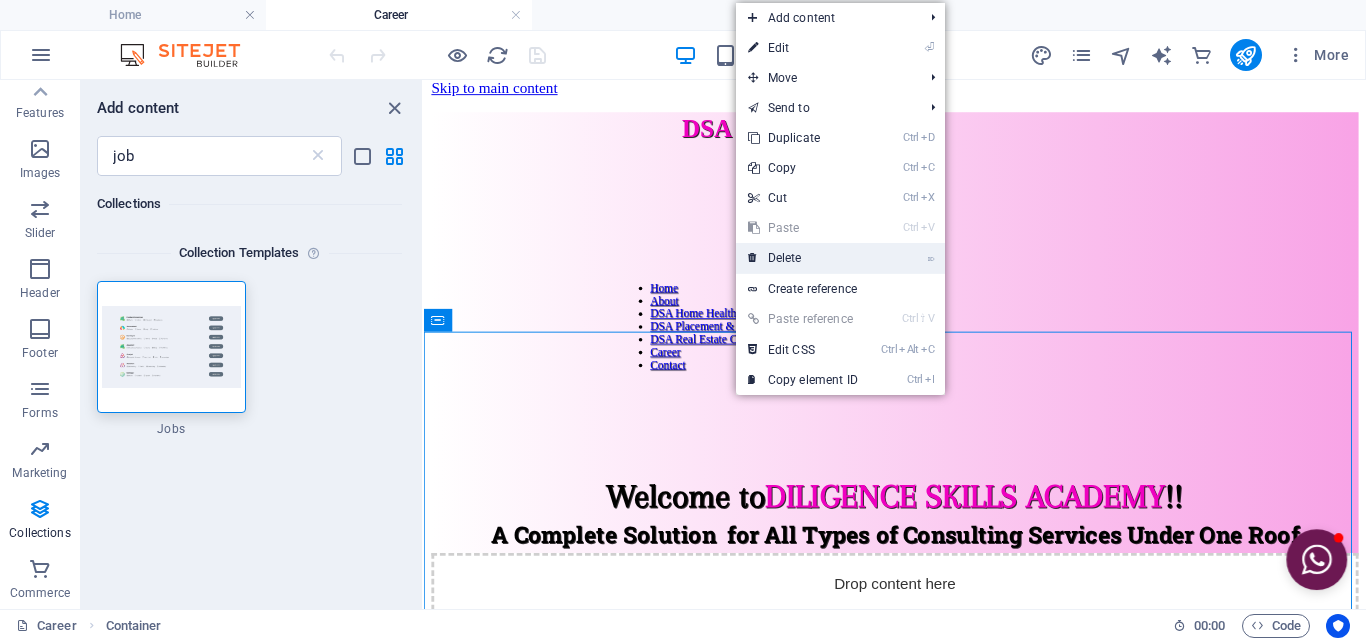 click on "⌦  Delete" at bounding box center (803, 258) 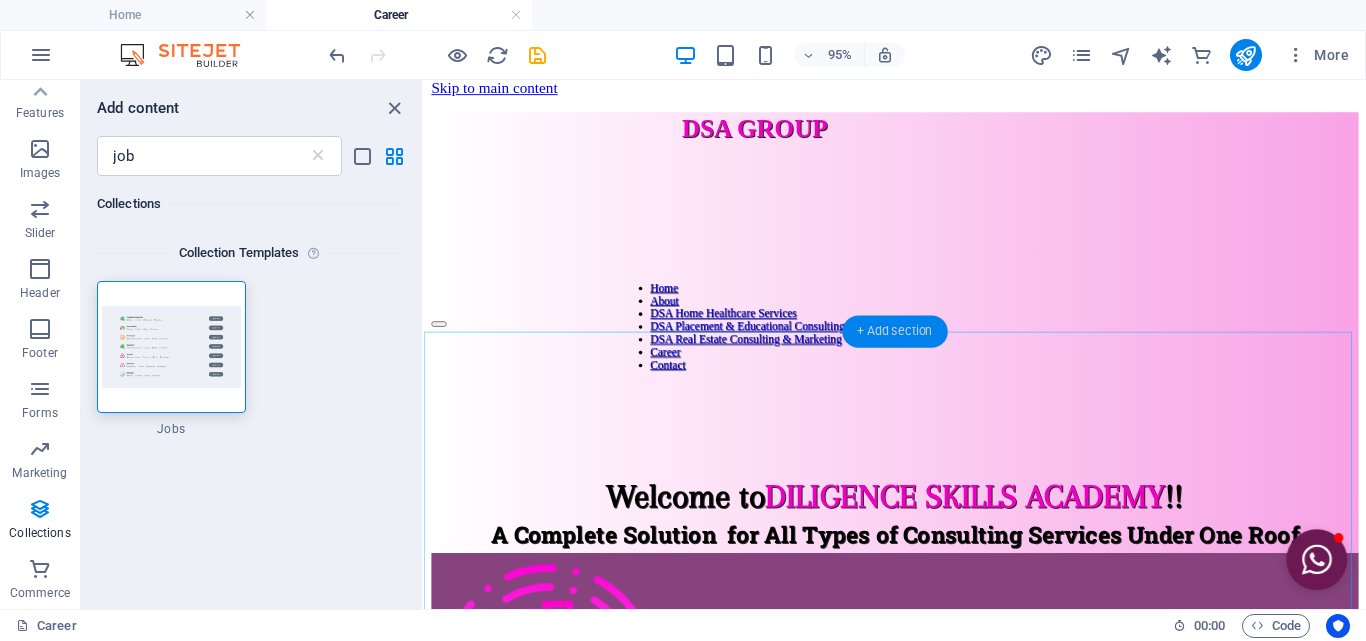 click on "+ Add section" at bounding box center [894, 331] 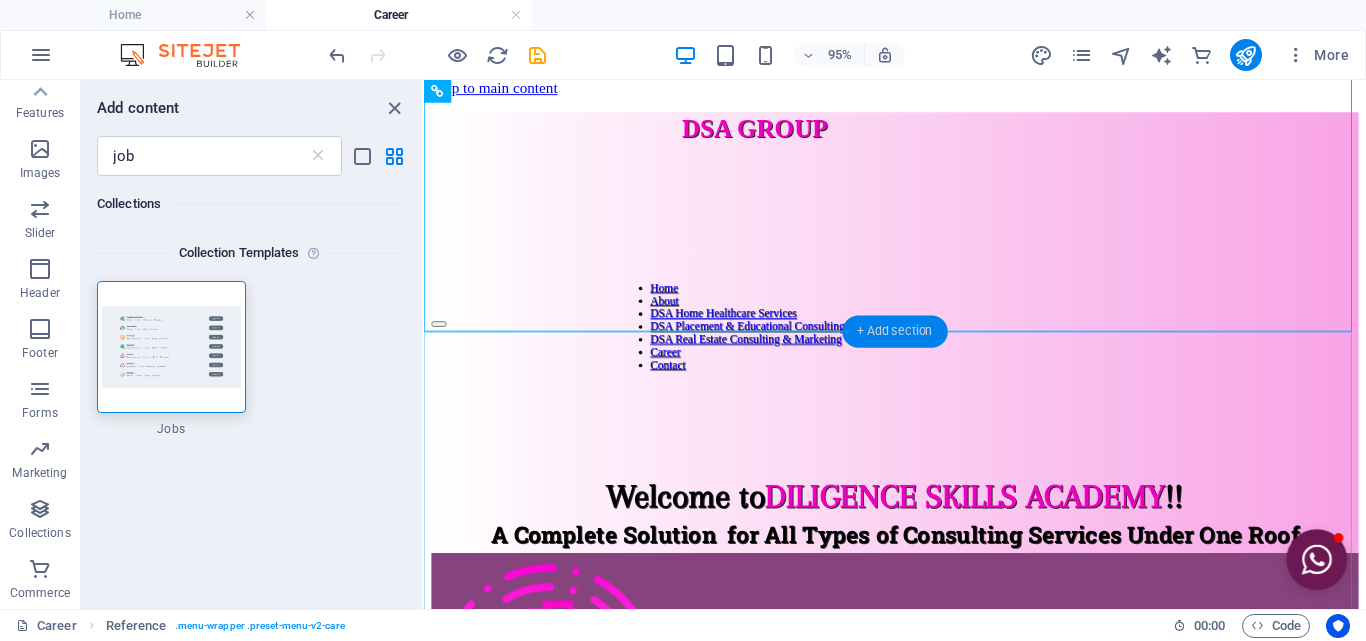 click on "+ Add section" at bounding box center (894, 331) 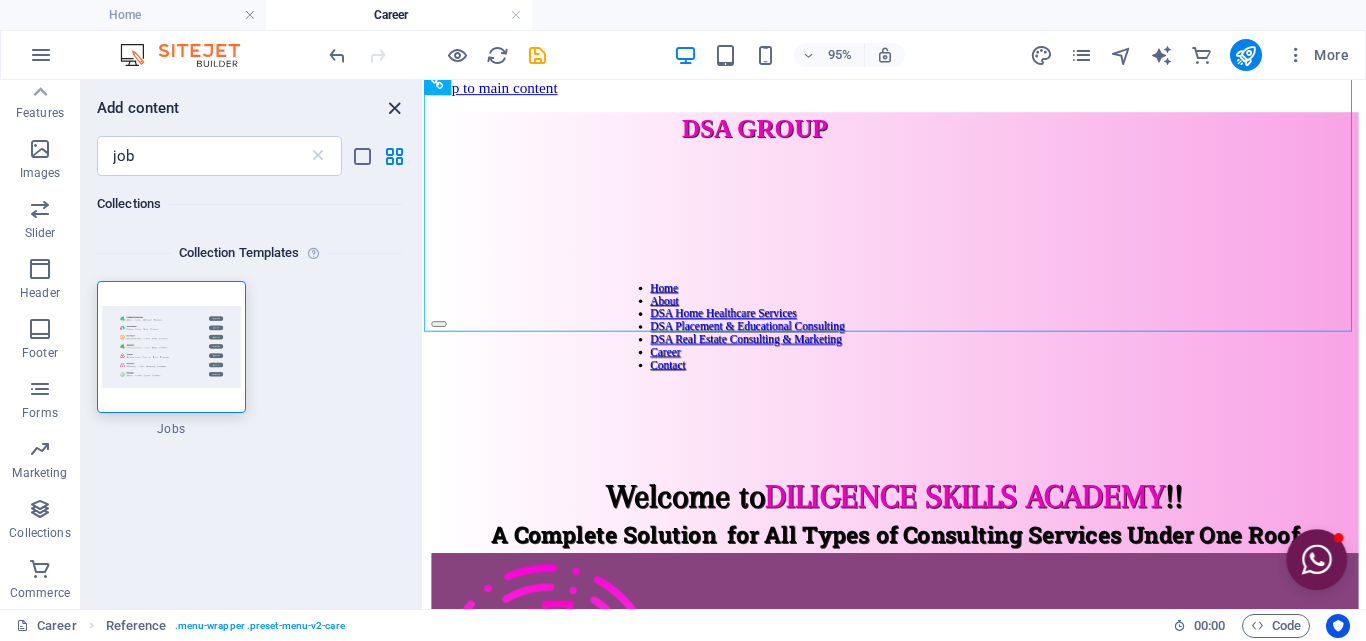 click at bounding box center (394, 108) 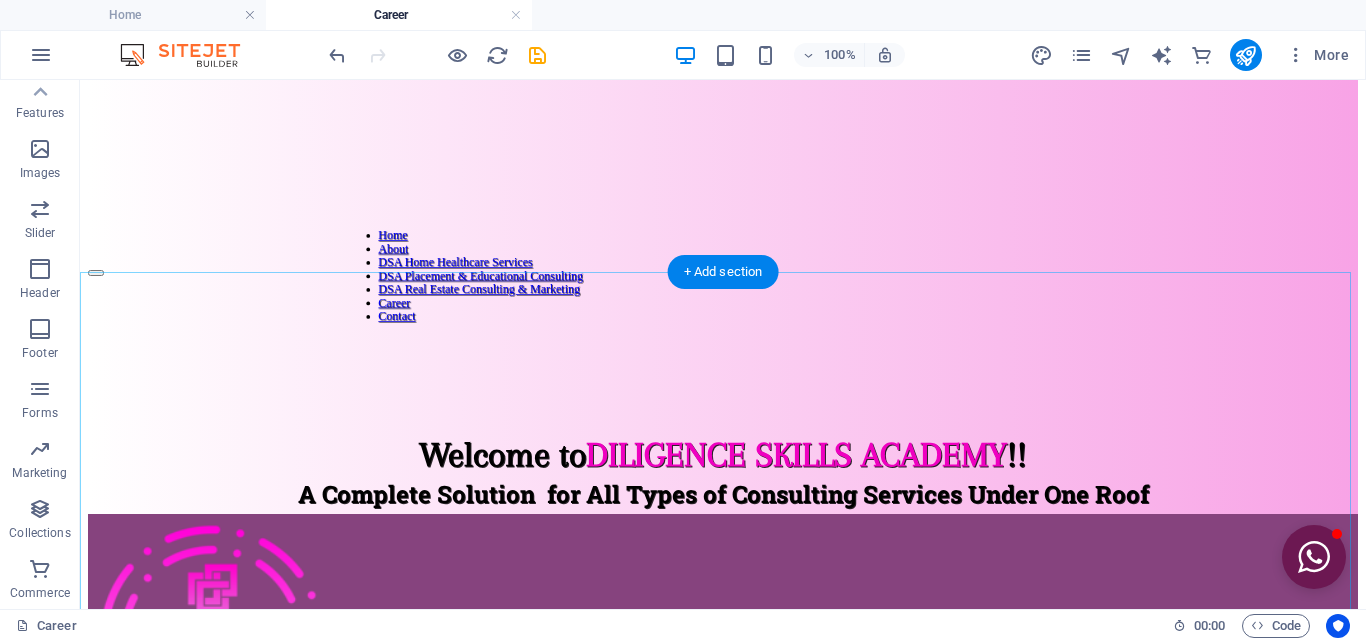 scroll, scrollTop: 0, scrollLeft: 0, axis: both 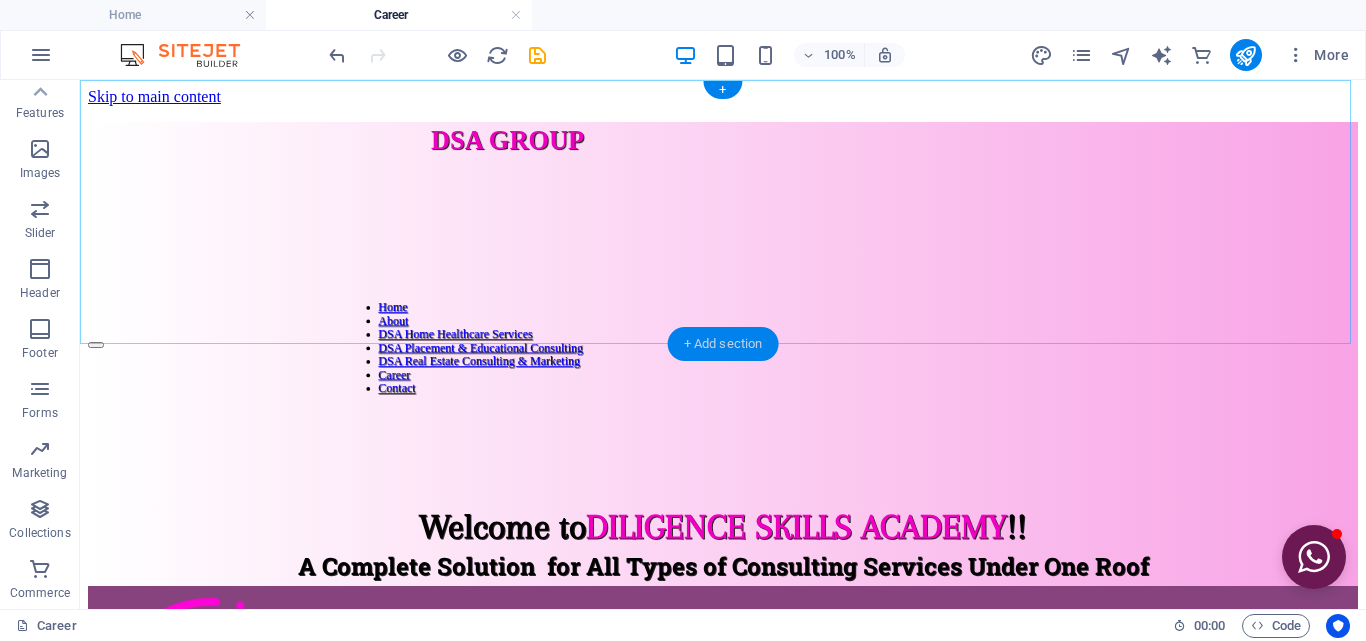 click on "+ Add section" at bounding box center (723, 344) 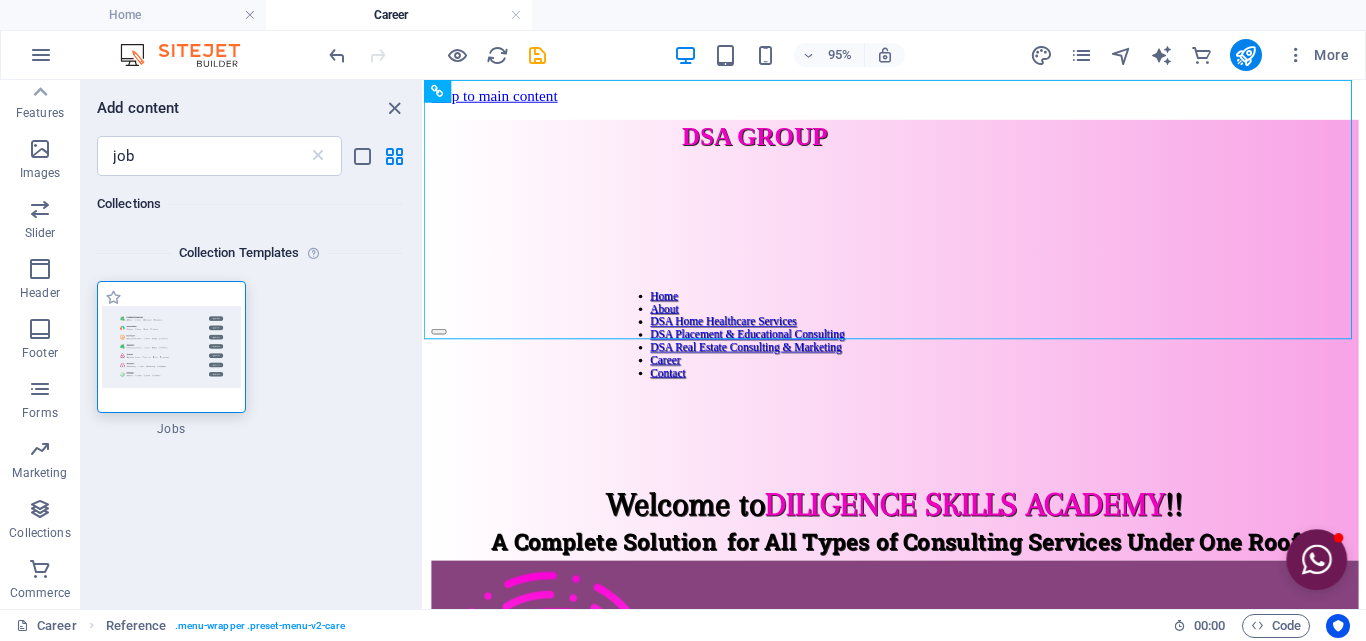 click at bounding box center [171, 346] 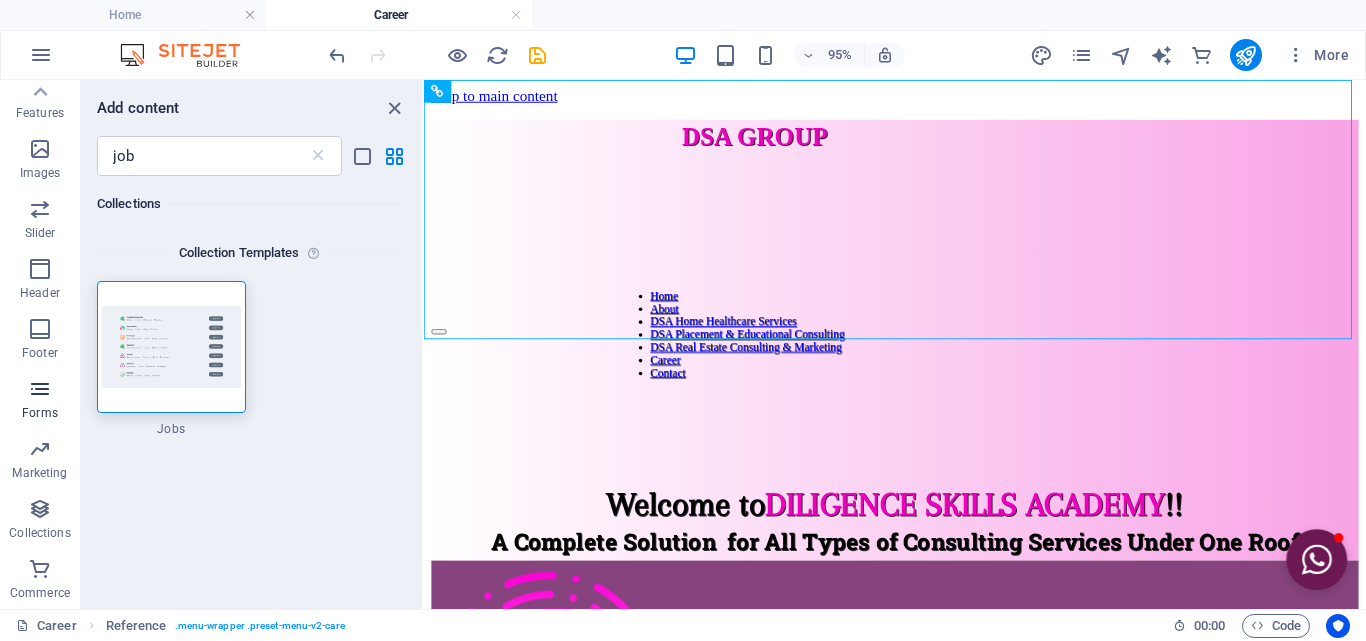 click on "Forms" at bounding box center (40, 401) 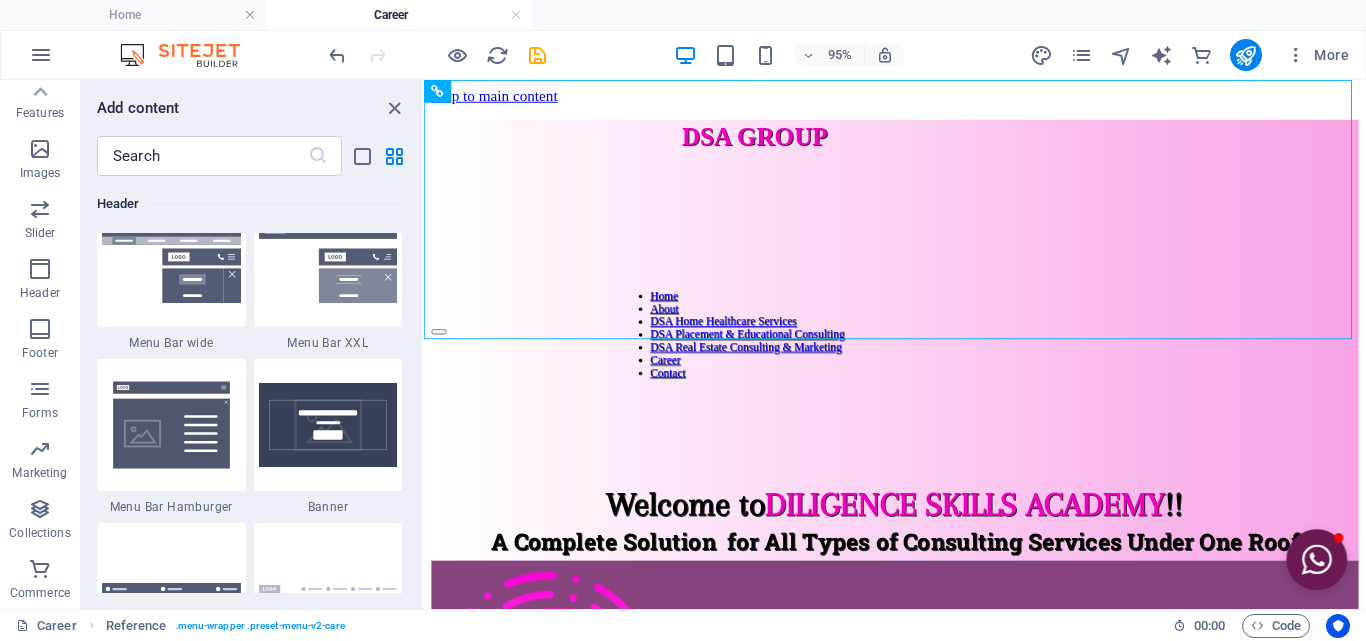 scroll, scrollTop: 14600, scrollLeft: 0, axis: vertical 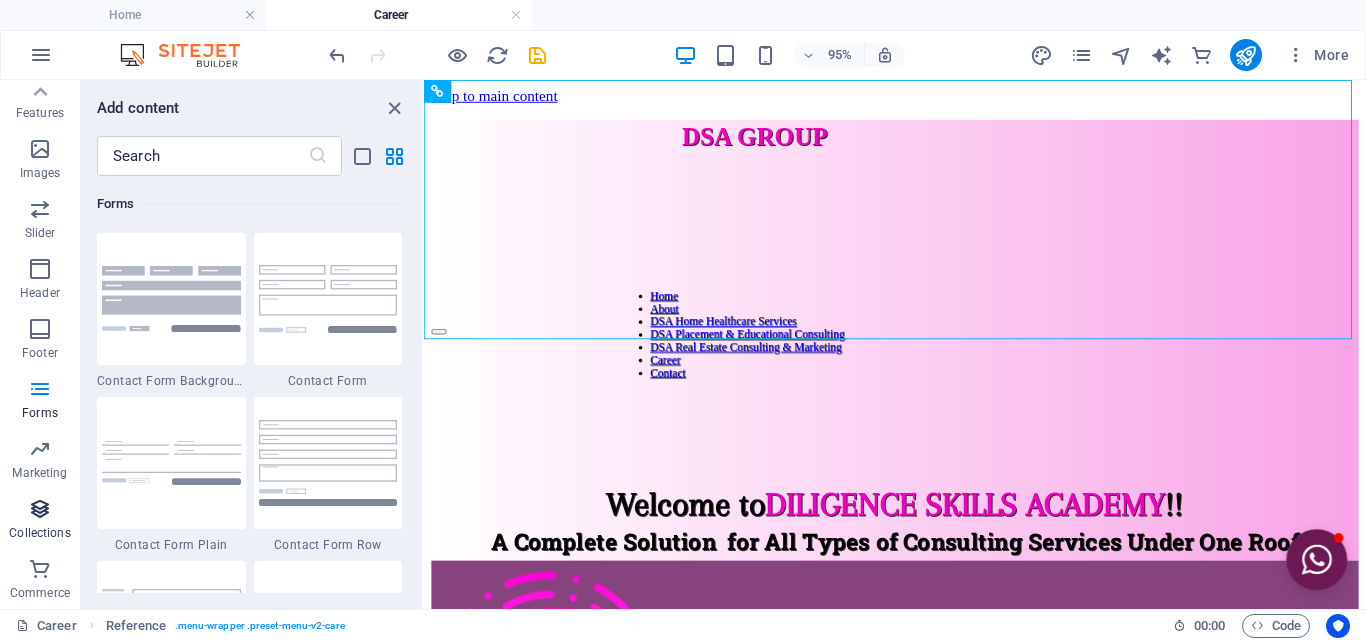 click on "Collections" at bounding box center [39, 533] 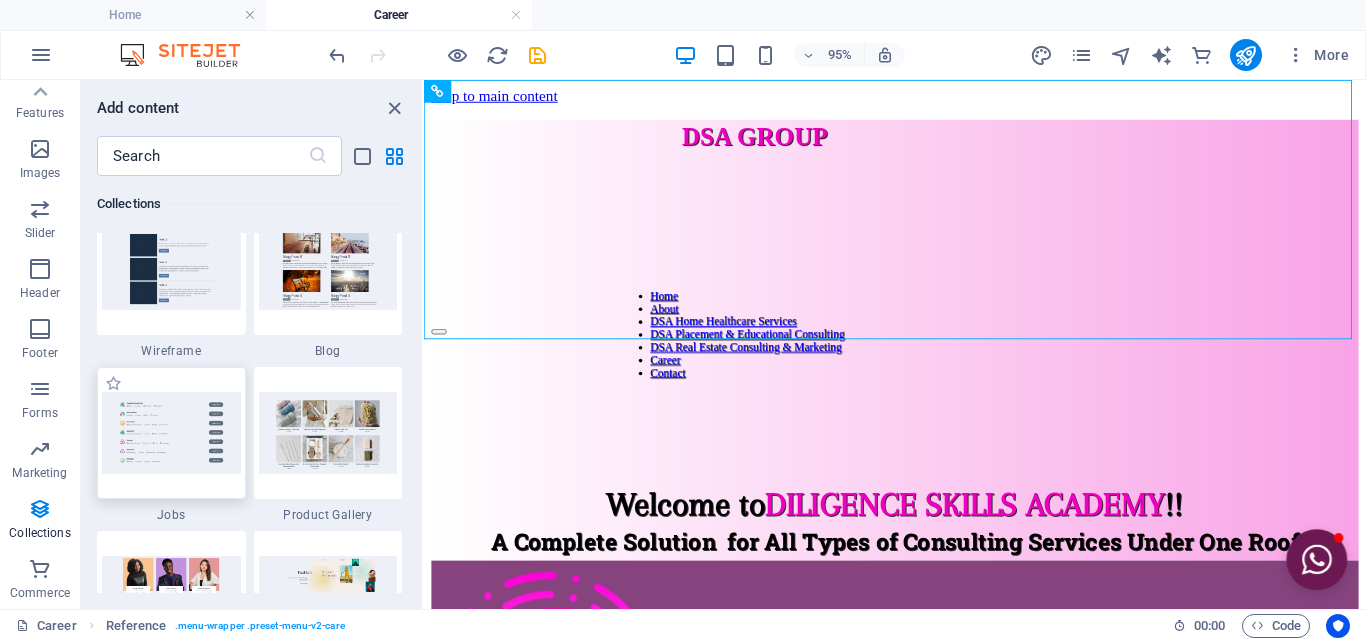 scroll, scrollTop: 18406, scrollLeft: 0, axis: vertical 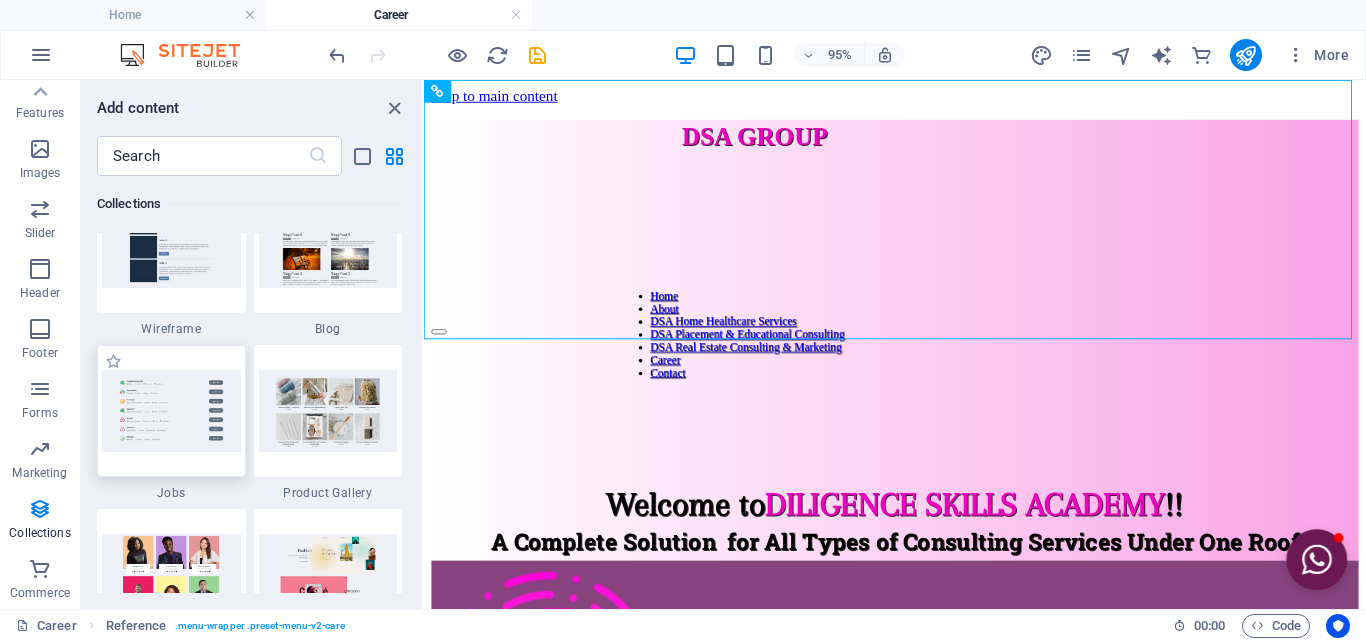 click at bounding box center (171, 410) 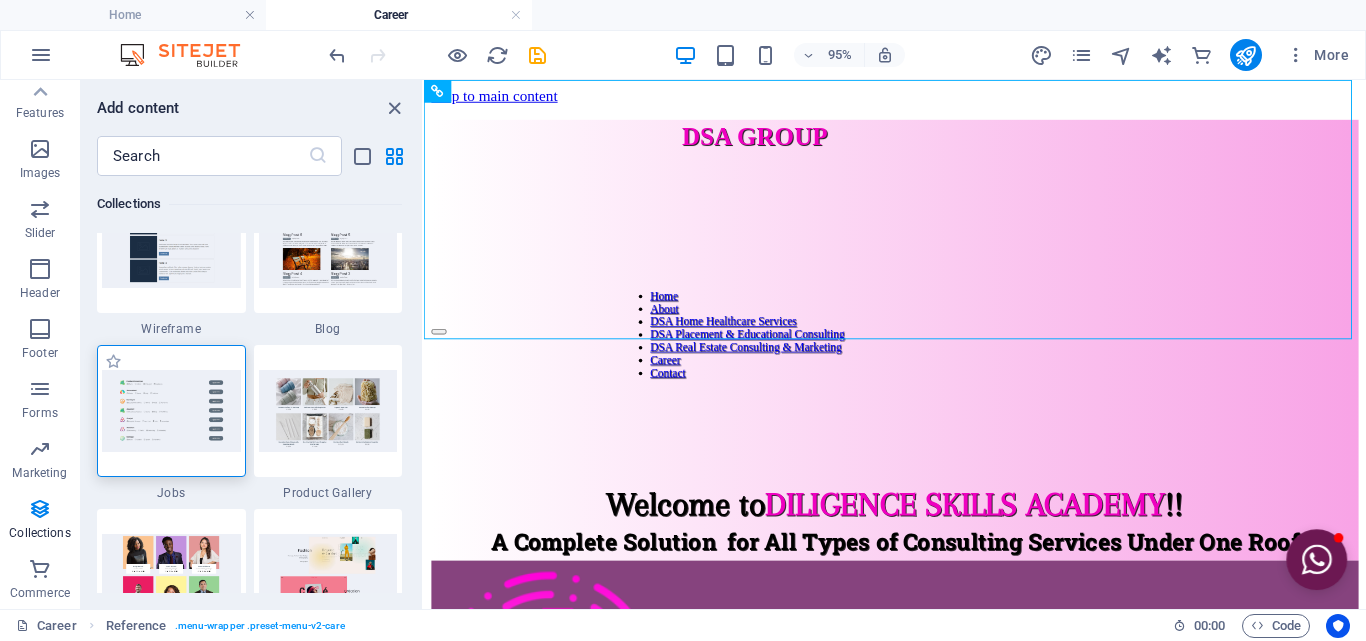 click at bounding box center [171, 410] 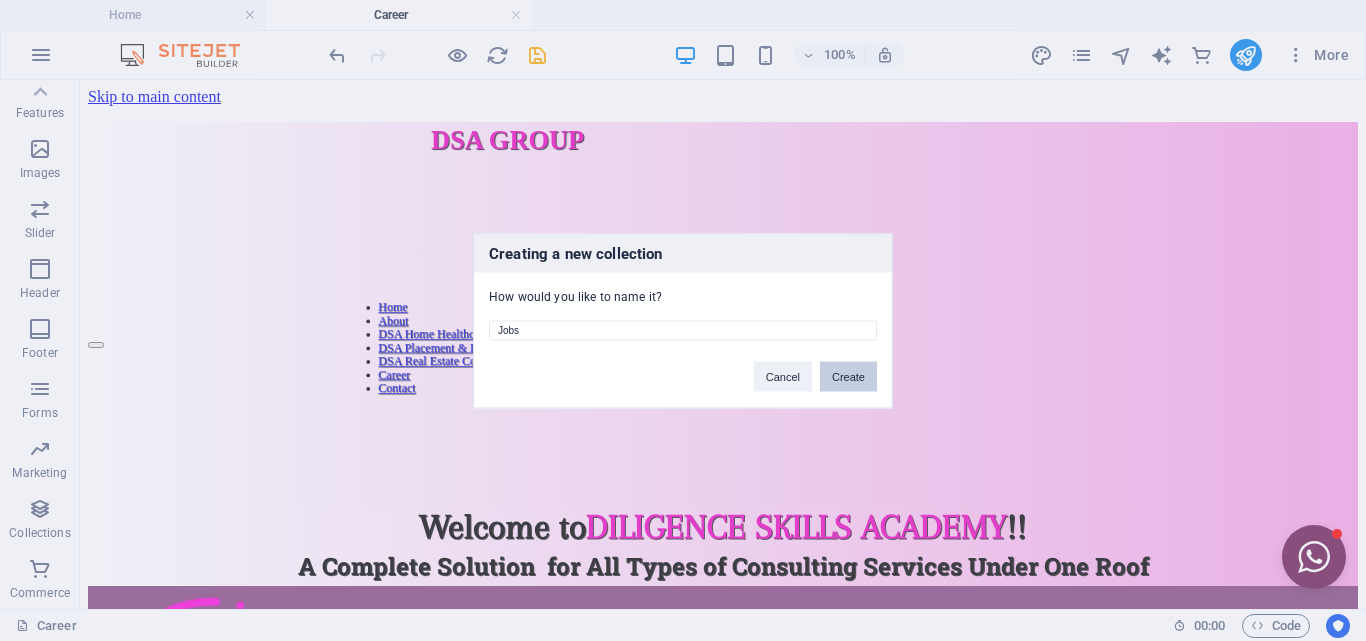 click on "Create" at bounding box center [848, 376] 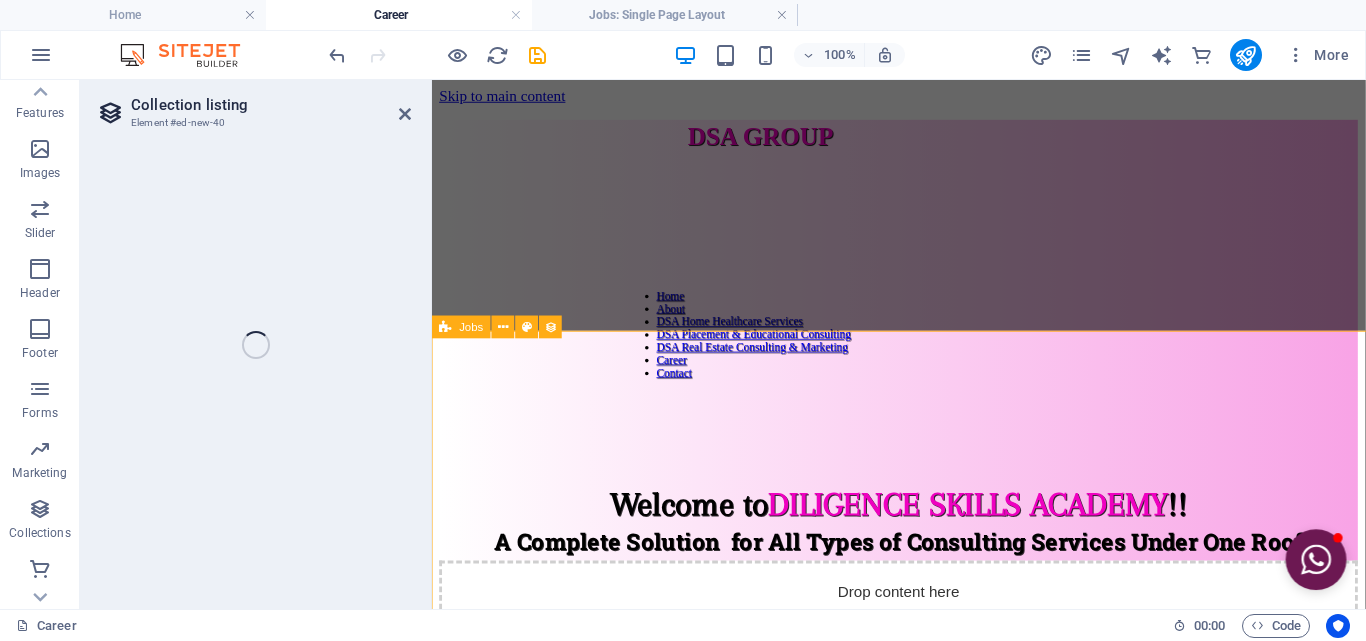select 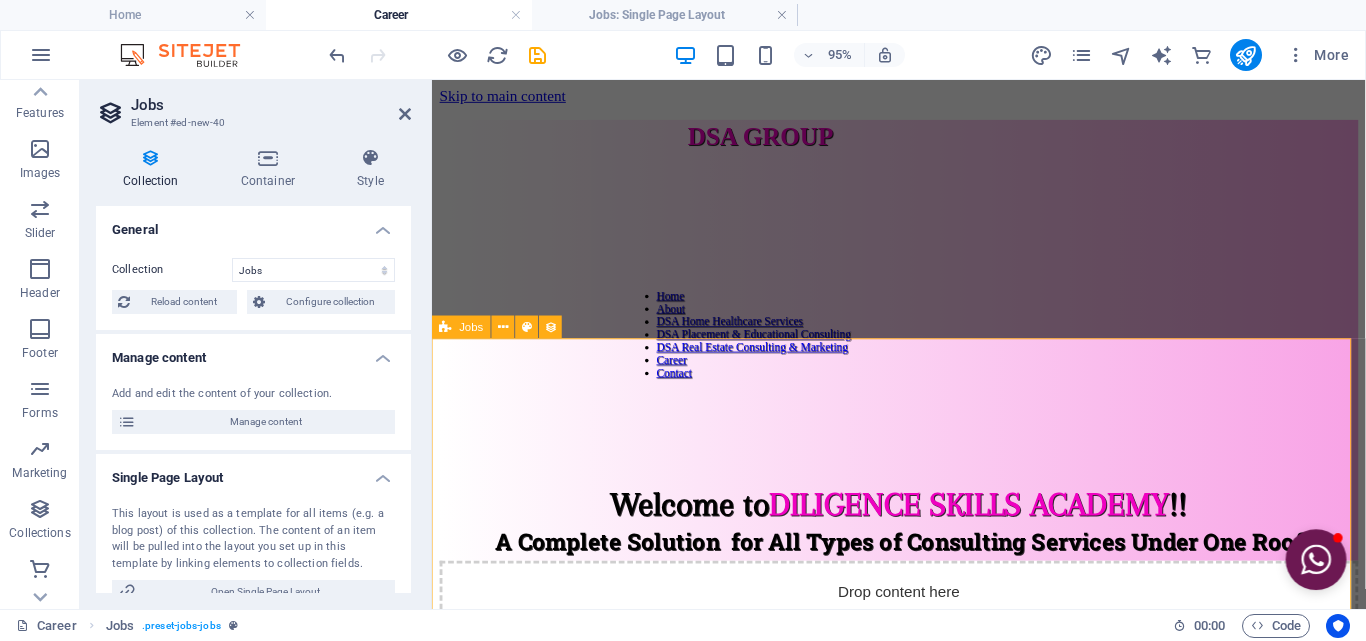 select on "columns.status" 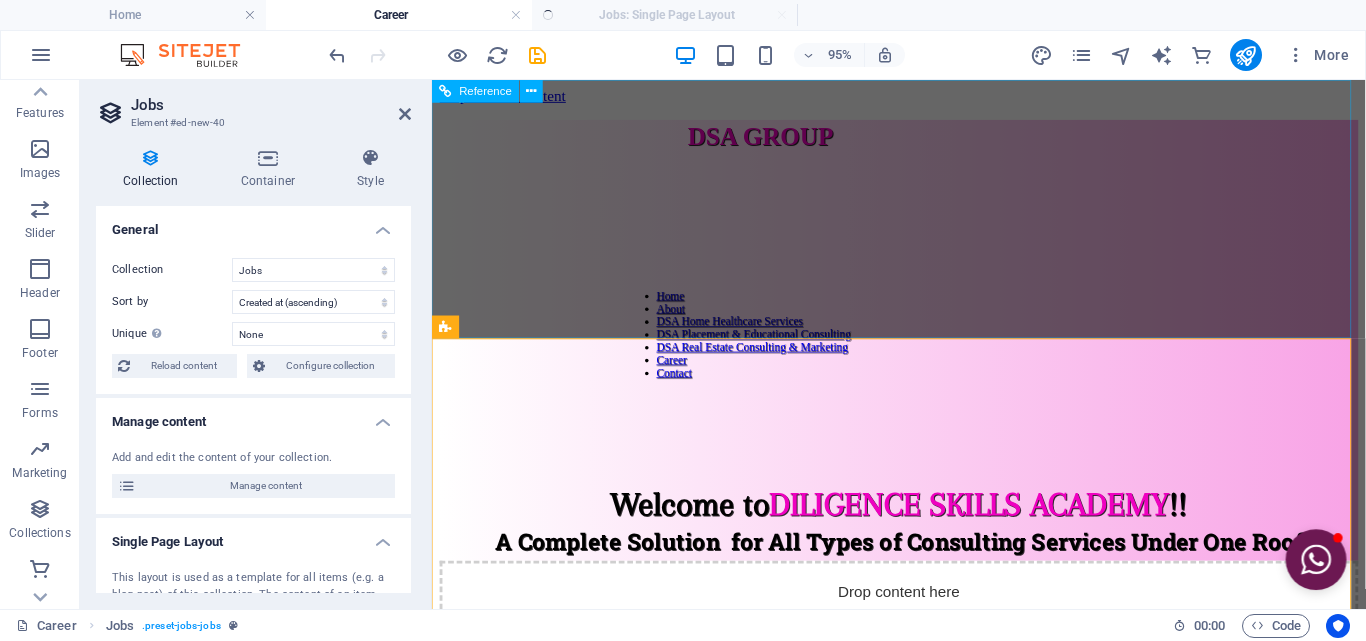 select on "columns.publishing_date_DESC" 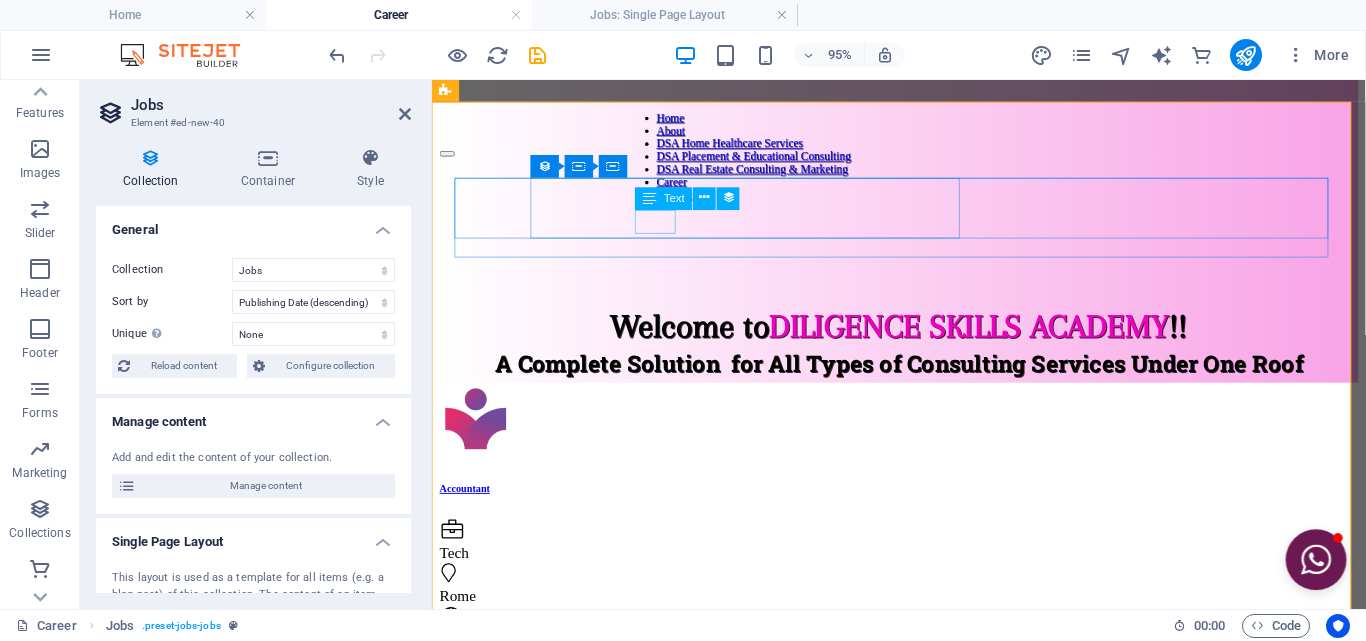 scroll, scrollTop: 100, scrollLeft: 0, axis: vertical 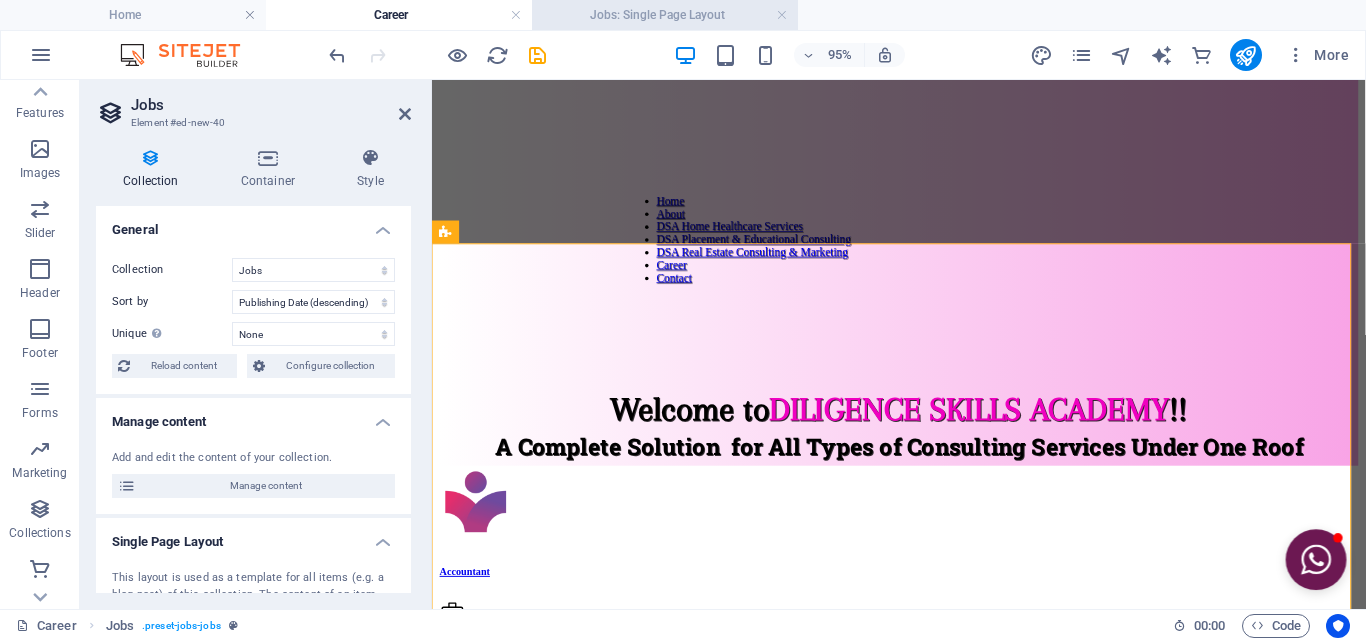 click on "Jobs: Single Page Layout" at bounding box center (665, 15) 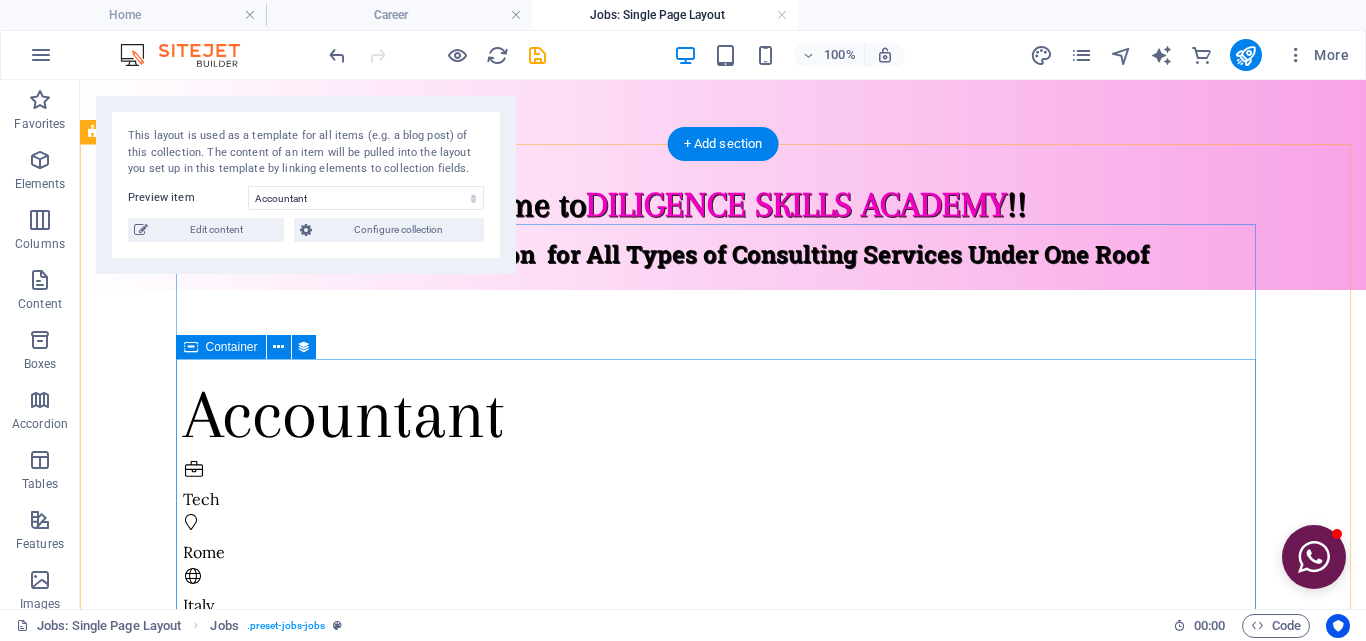 scroll, scrollTop: 300, scrollLeft: 0, axis: vertical 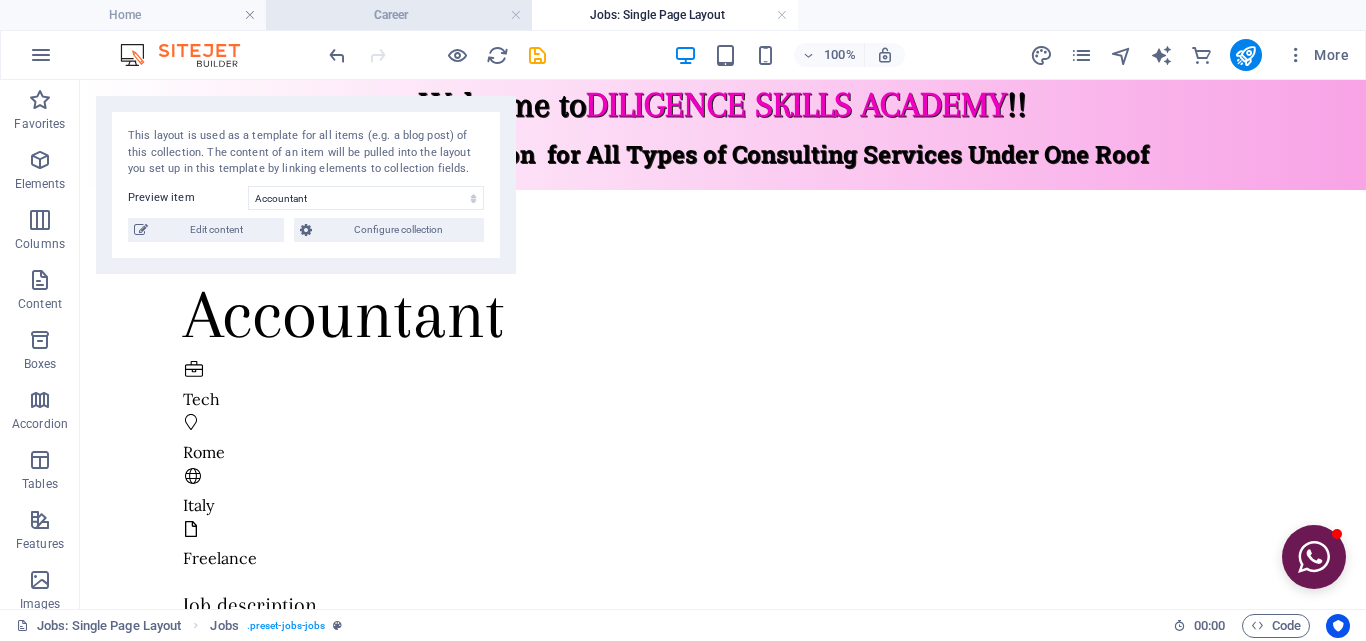 click on "Career" at bounding box center (399, 15) 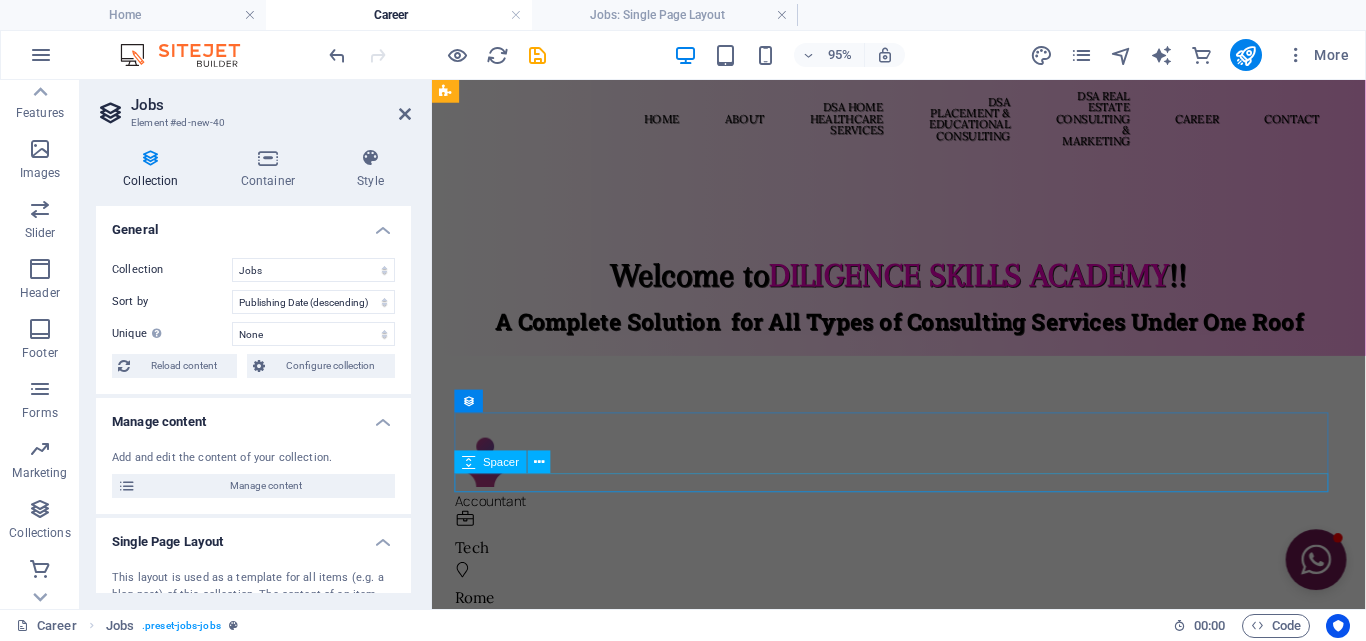scroll, scrollTop: 100, scrollLeft: 0, axis: vertical 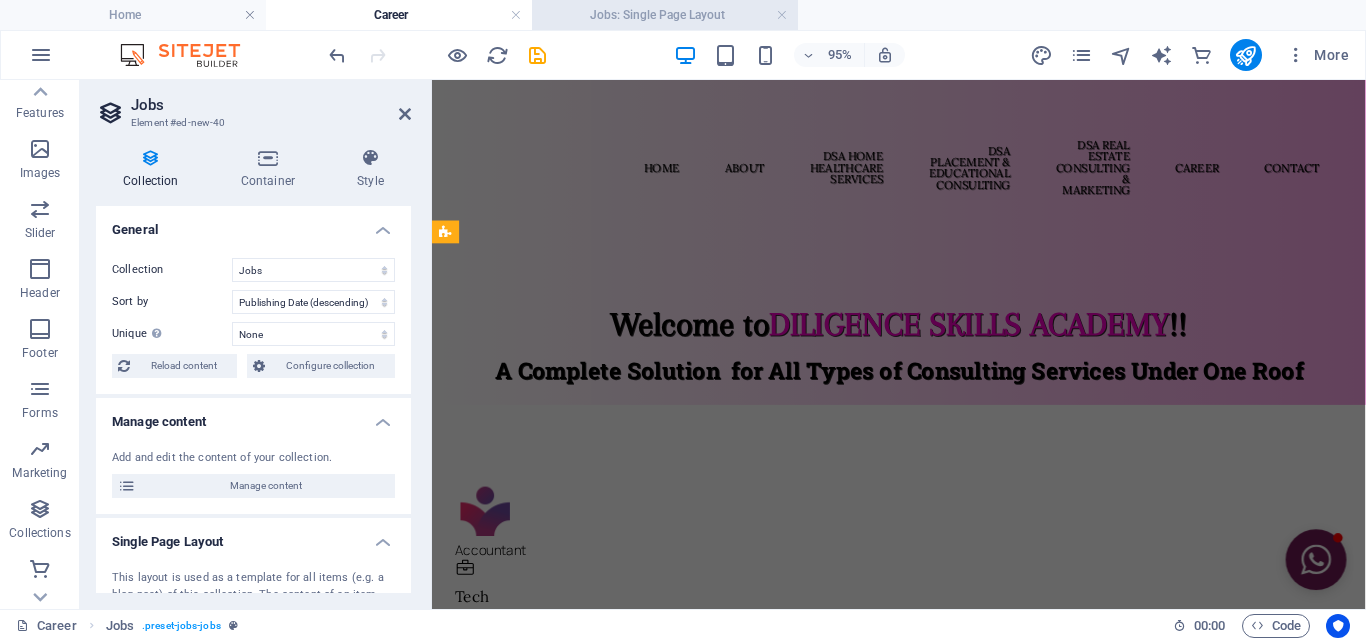 click on "Jobs: Single Page Layout" at bounding box center (665, 15) 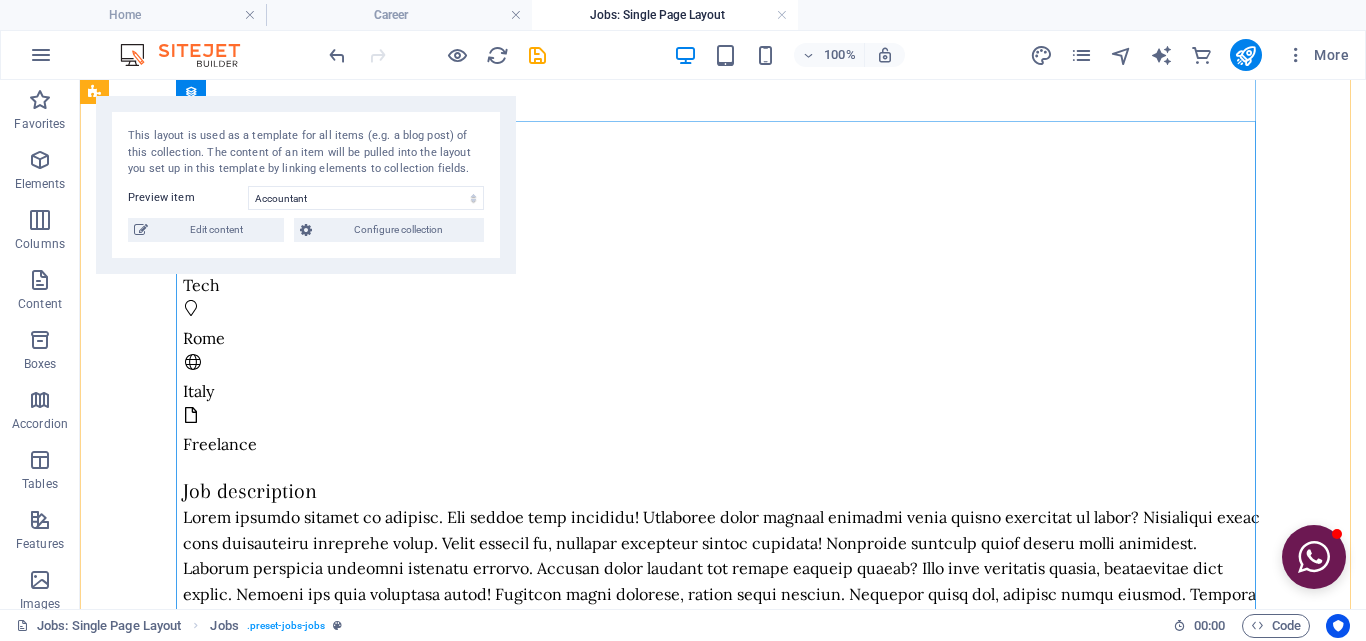 scroll, scrollTop: 300, scrollLeft: 0, axis: vertical 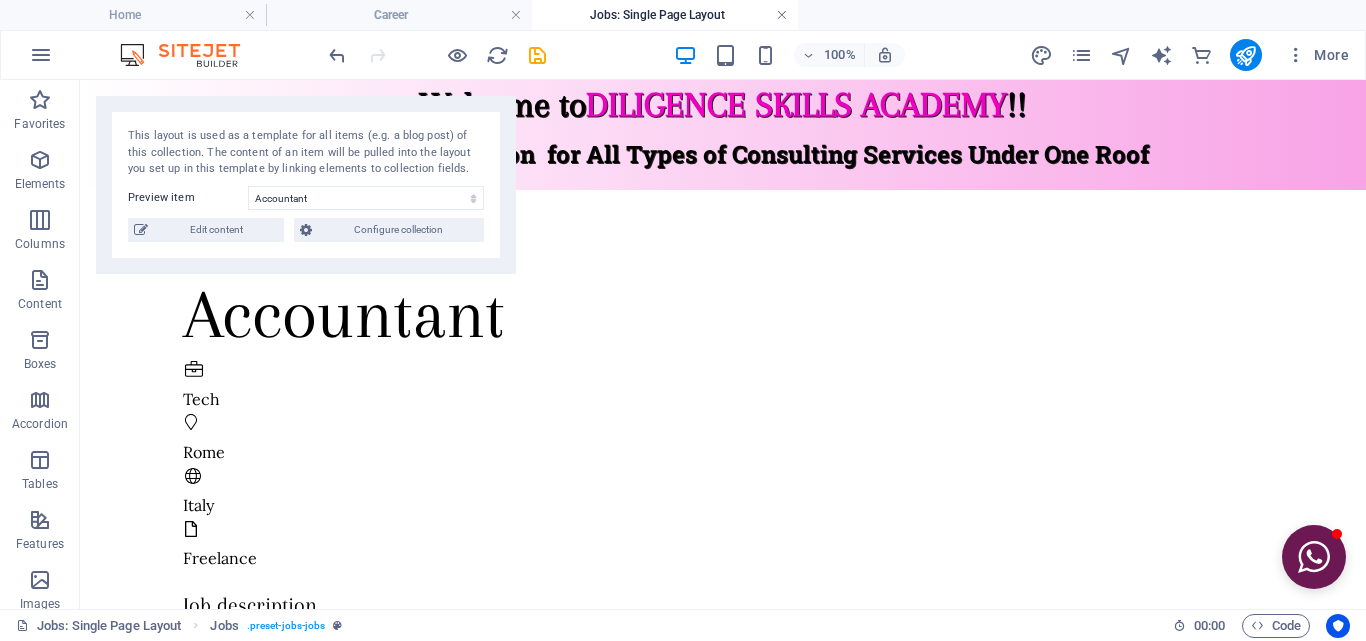 click at bounding box center [782, 15] 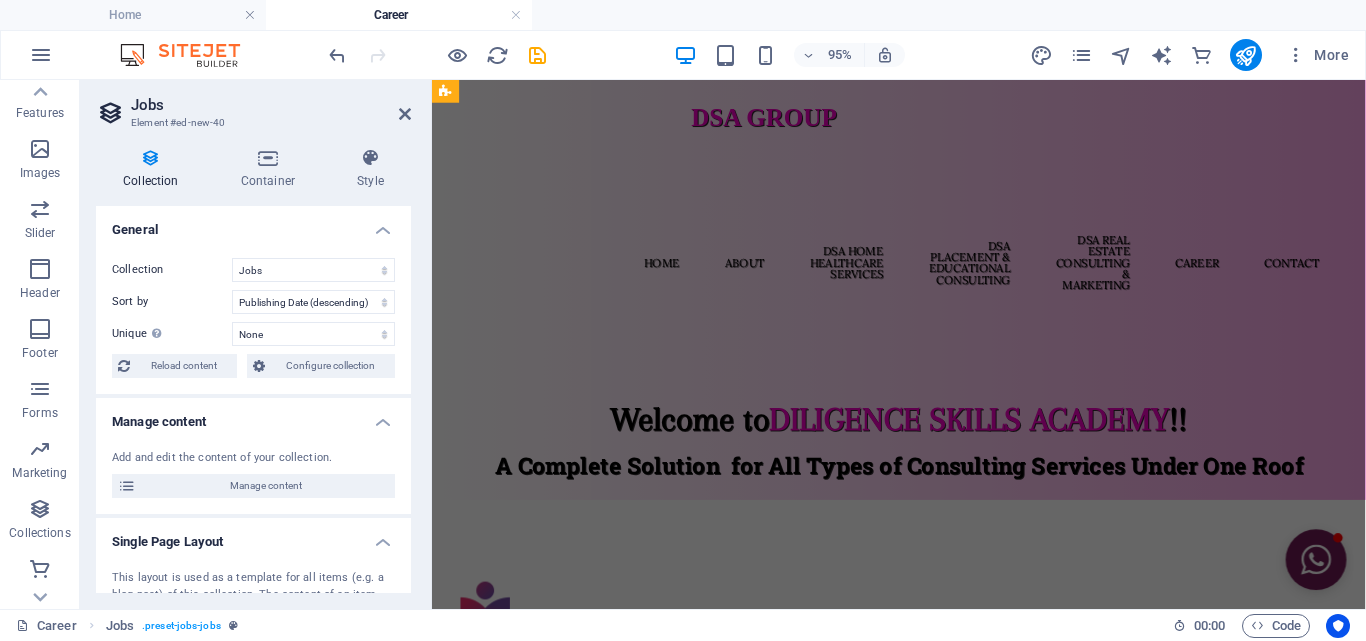 scroll, scrollTop: 100, scrollLeft: 0, axis: vertical 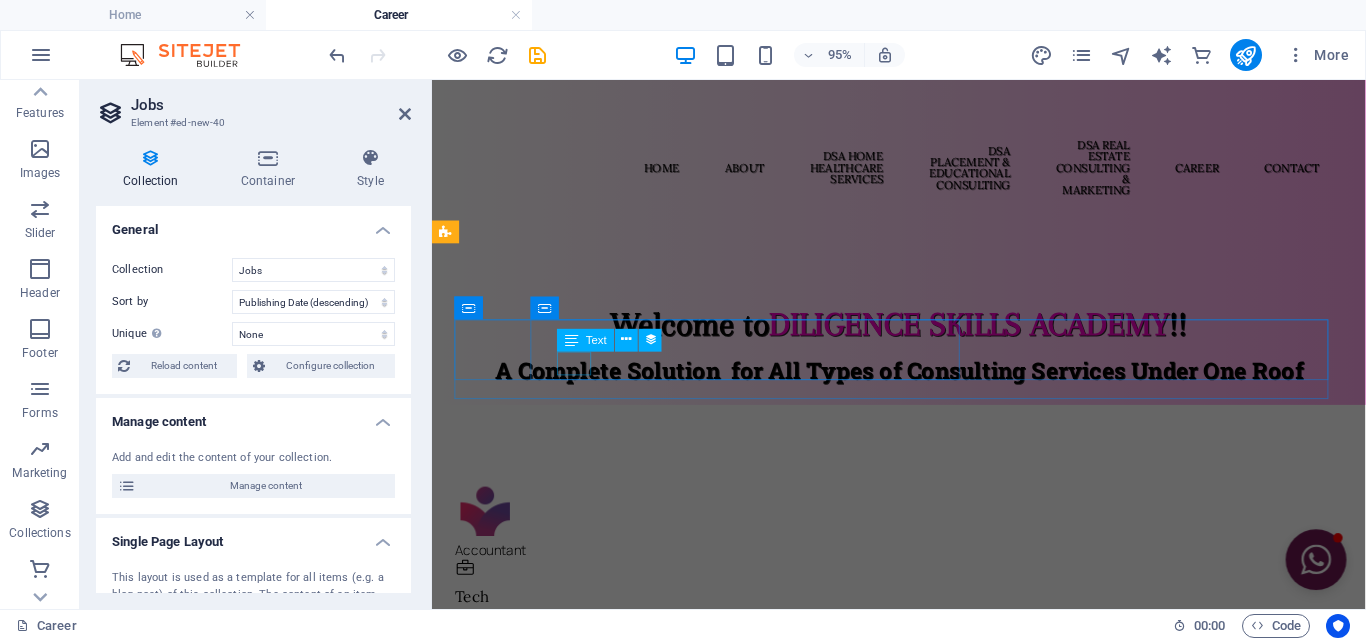 click on "Tech" at bounding box center [911, 624] 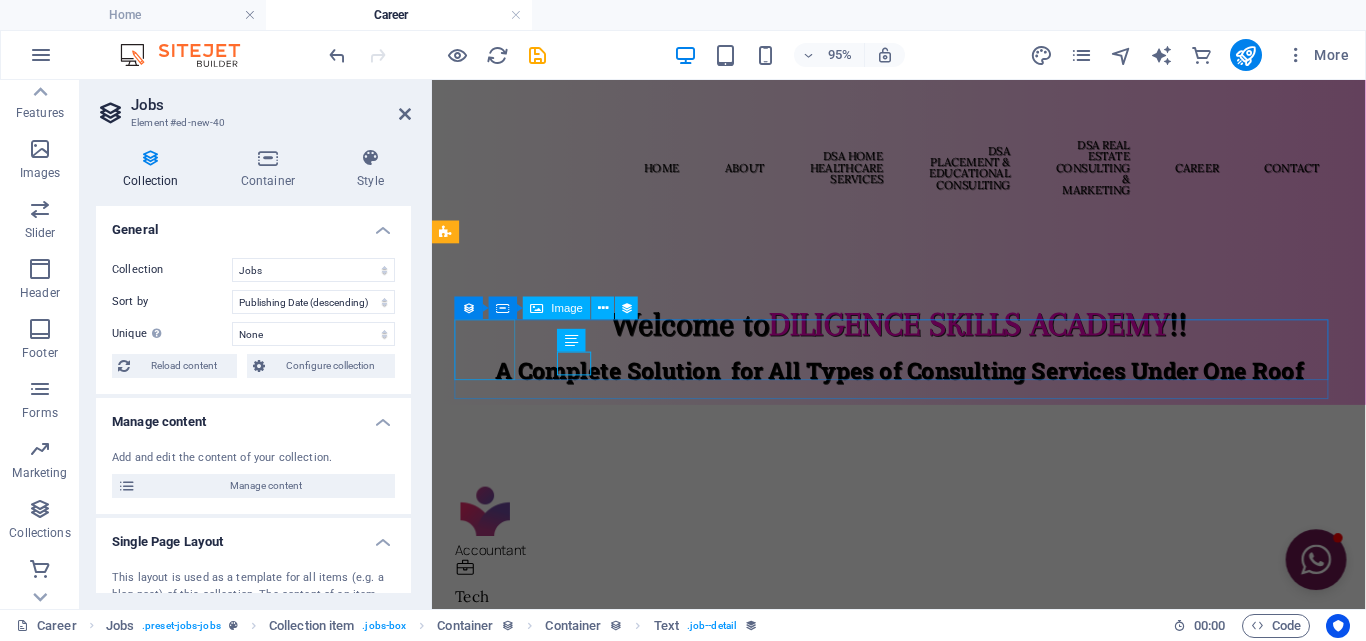 click at bounding box center (915, 534) 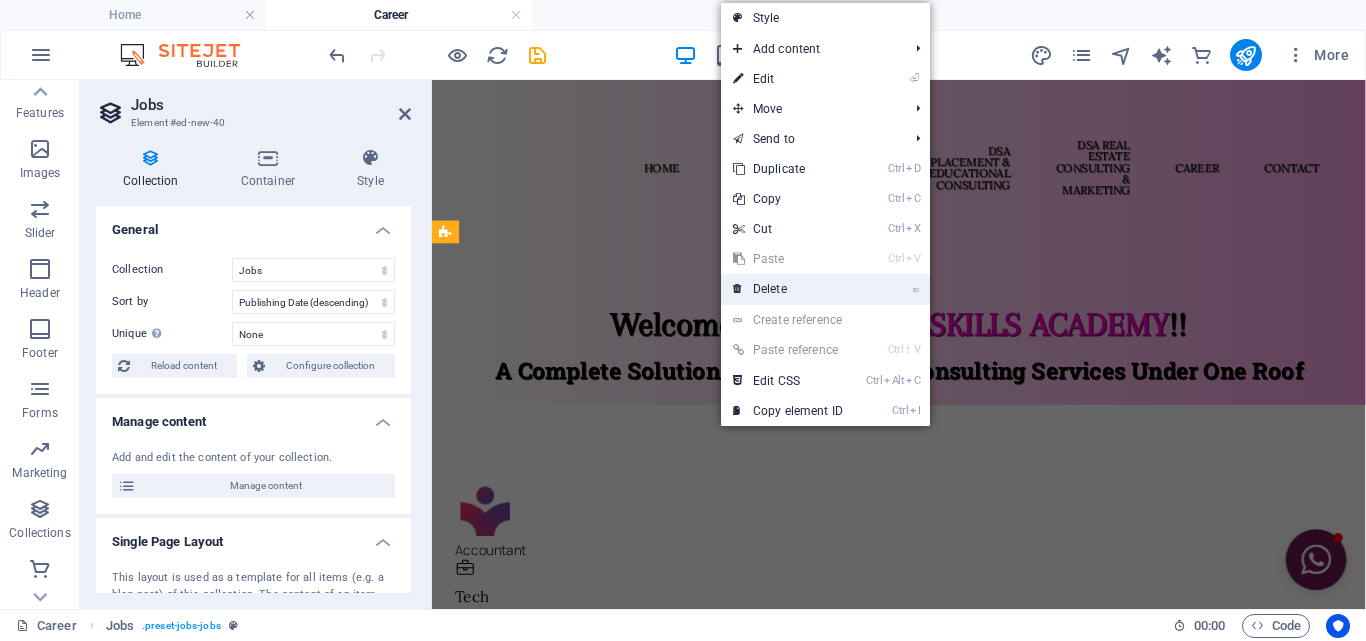 click on "⌦  Delete" at bounding box center (788, 289) 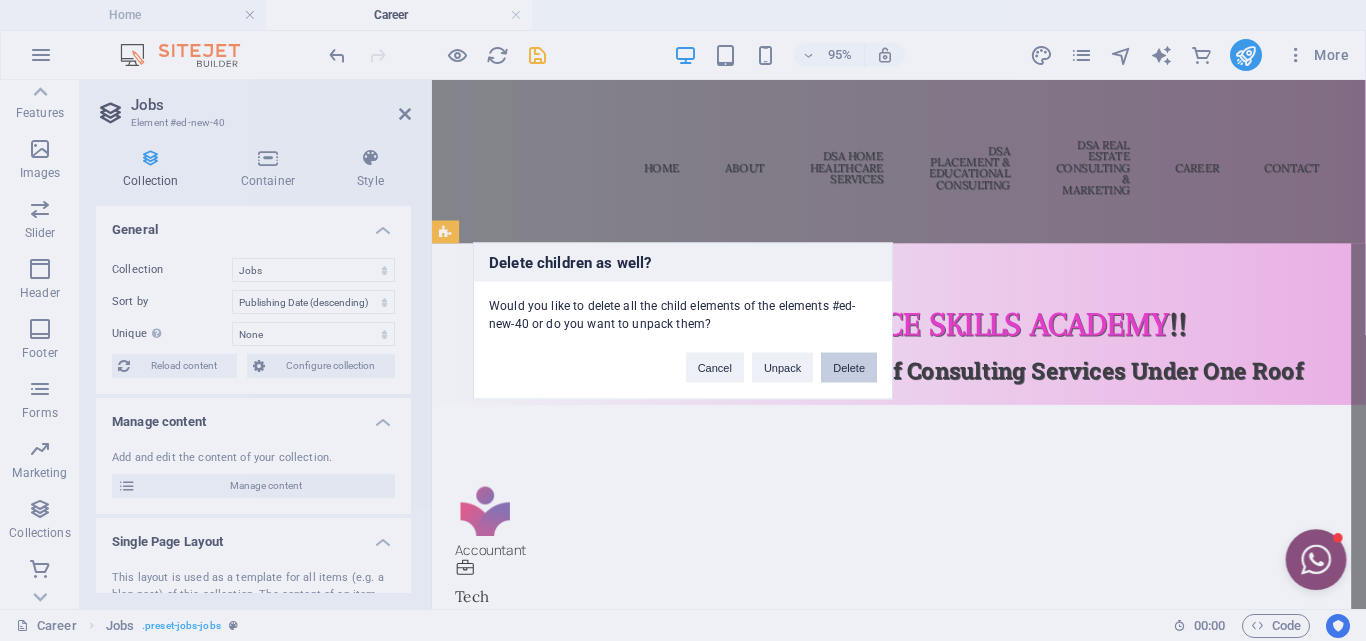 click on "Delete" at bounding box center (849, 367) 